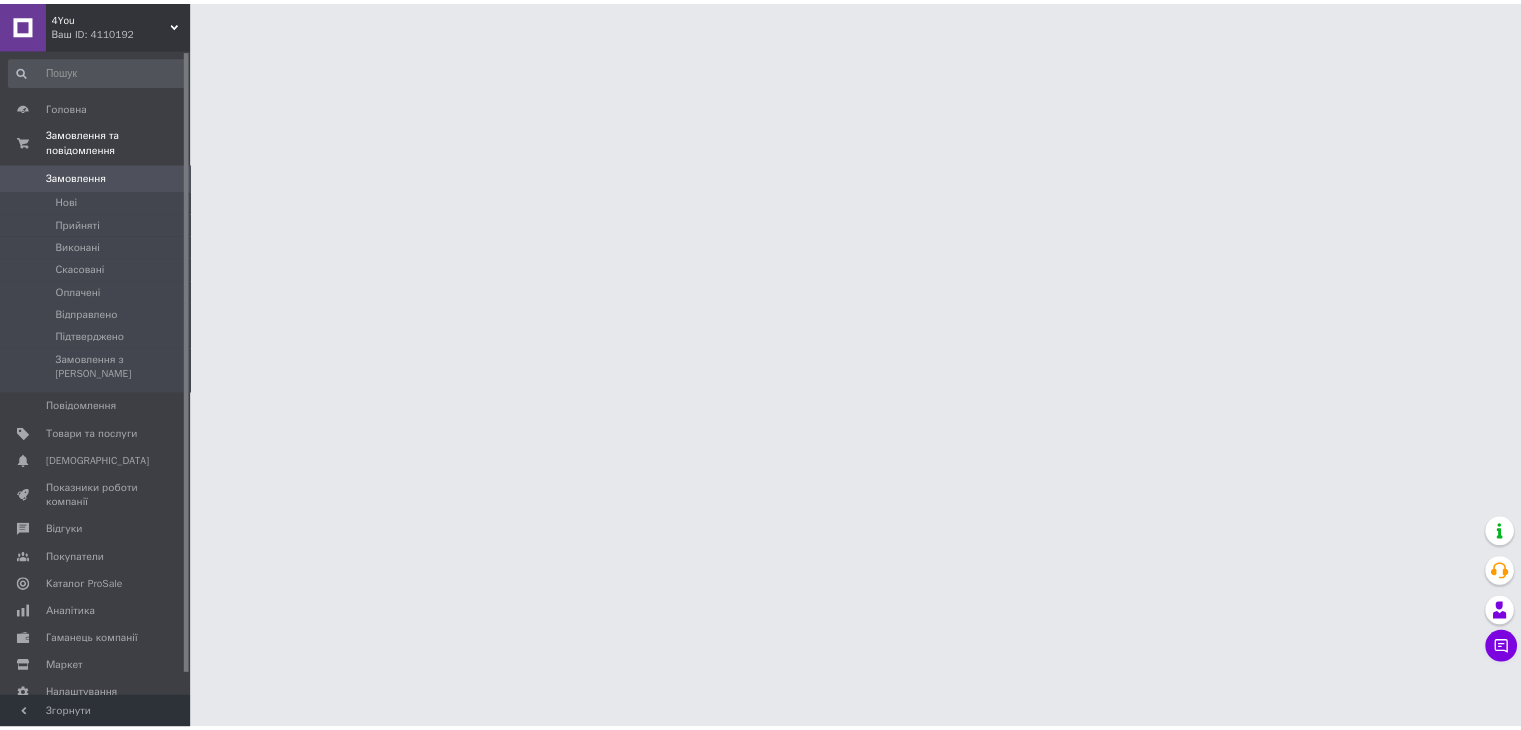 scroll, scrollTop: 0, scrollLeft: 0, axis: both 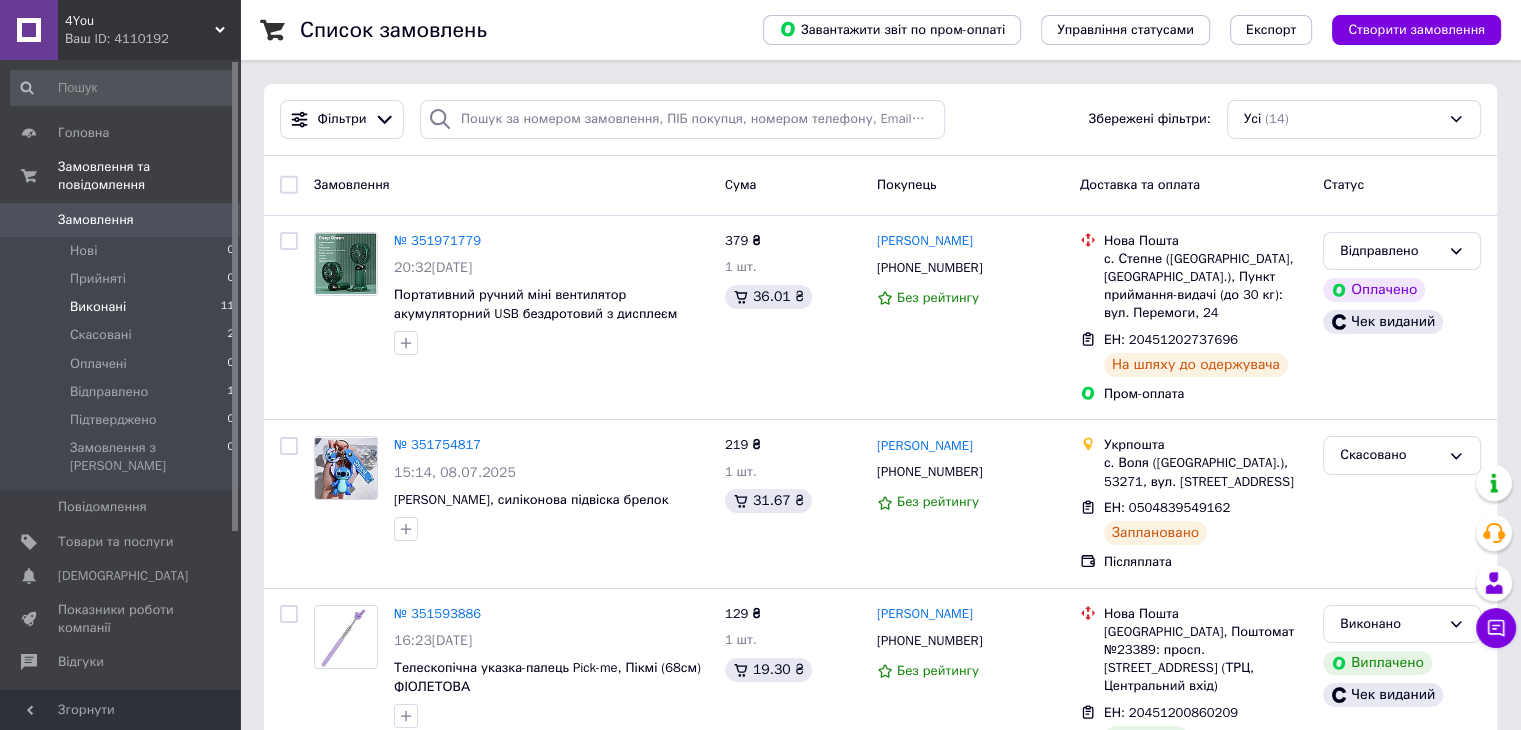 click on "Виконані 11" at bounding box center (123, 307) 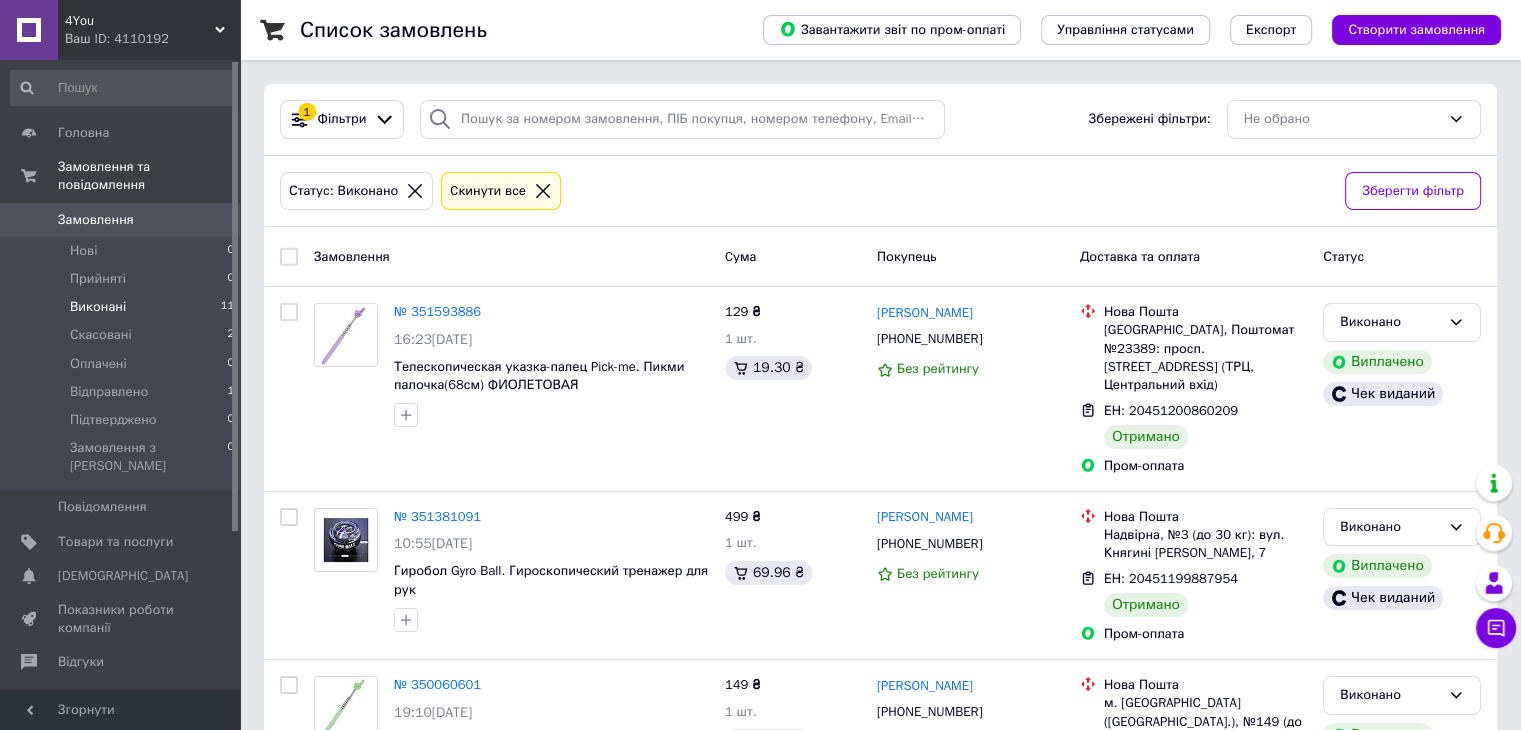 click on "Замовлення 0" at bounding box center [123, 220] 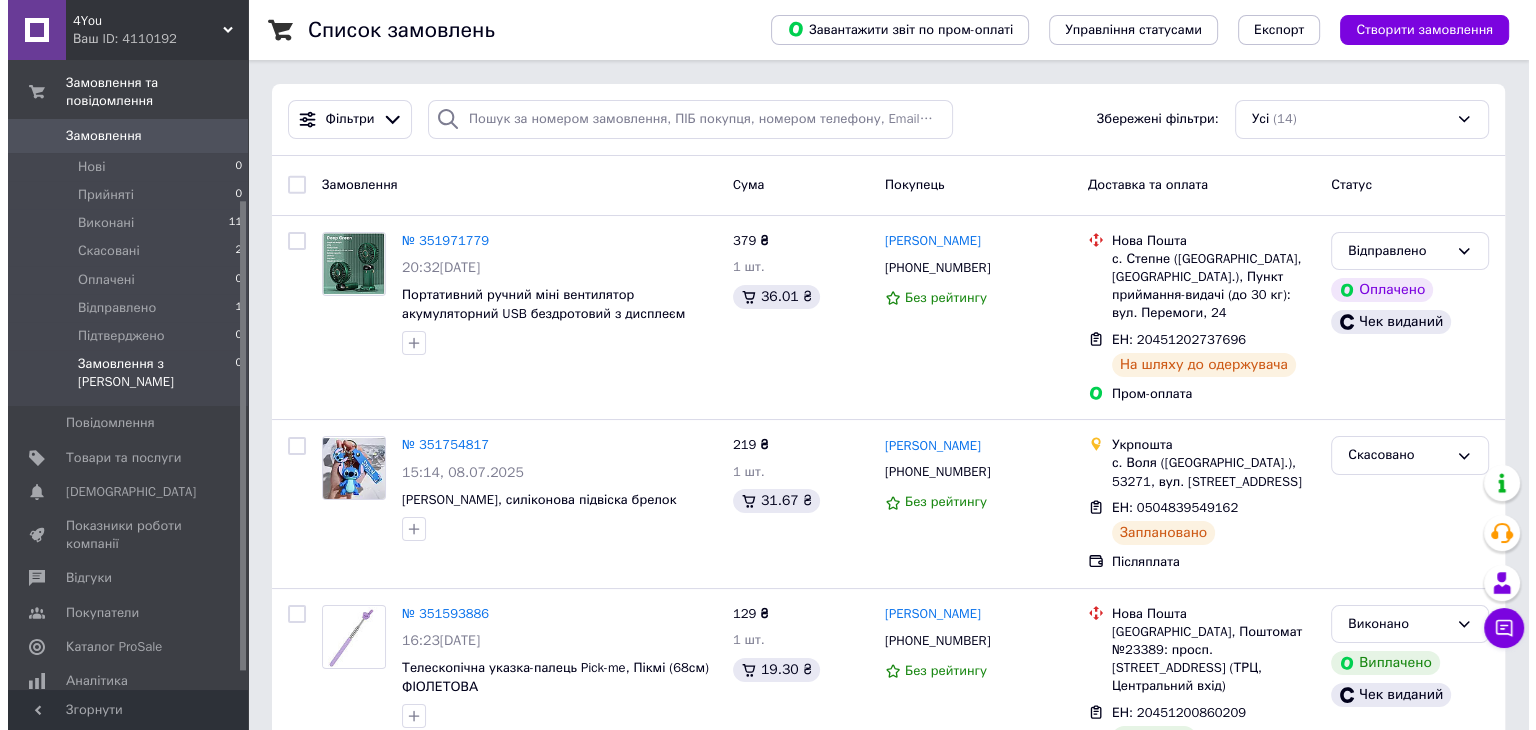 scroll, scrollTop: 200, scrollLeft: 0, axis: vertical 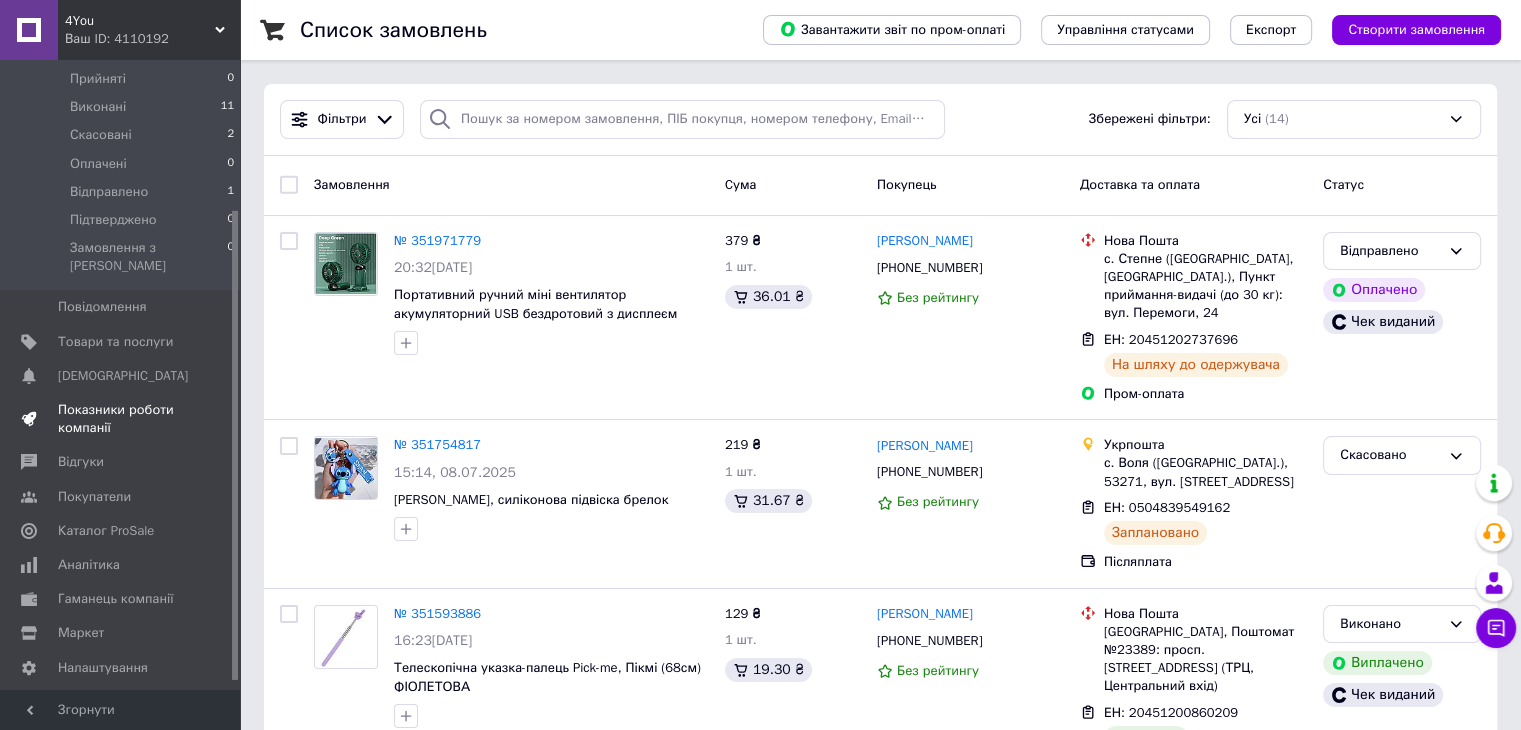 click on "Показники роботи компанії" at bounding box center [121, 419] 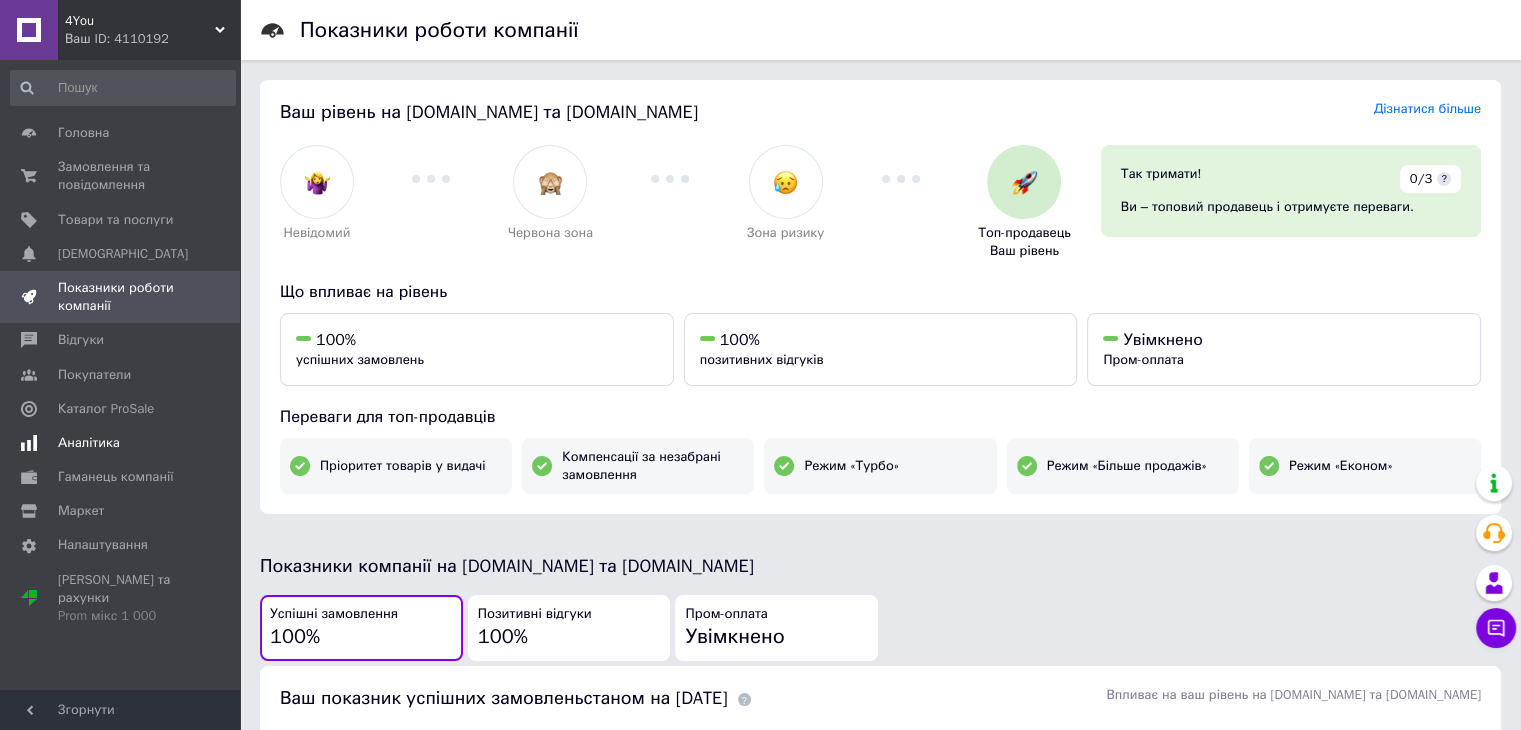 click on "Аналітика" at bounding box center [89, 443] 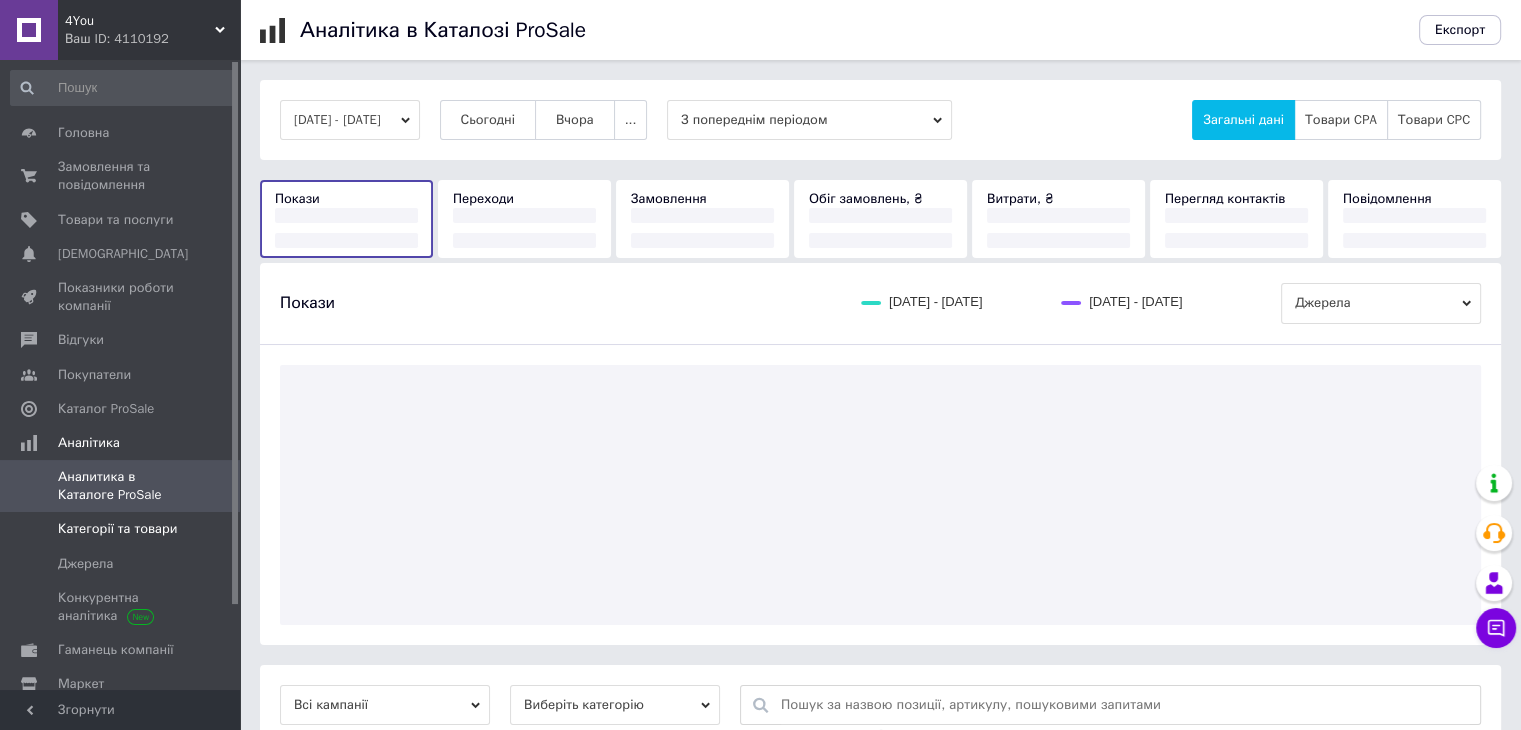 click on "Категорії та товари" at bounding box center (117, 529) 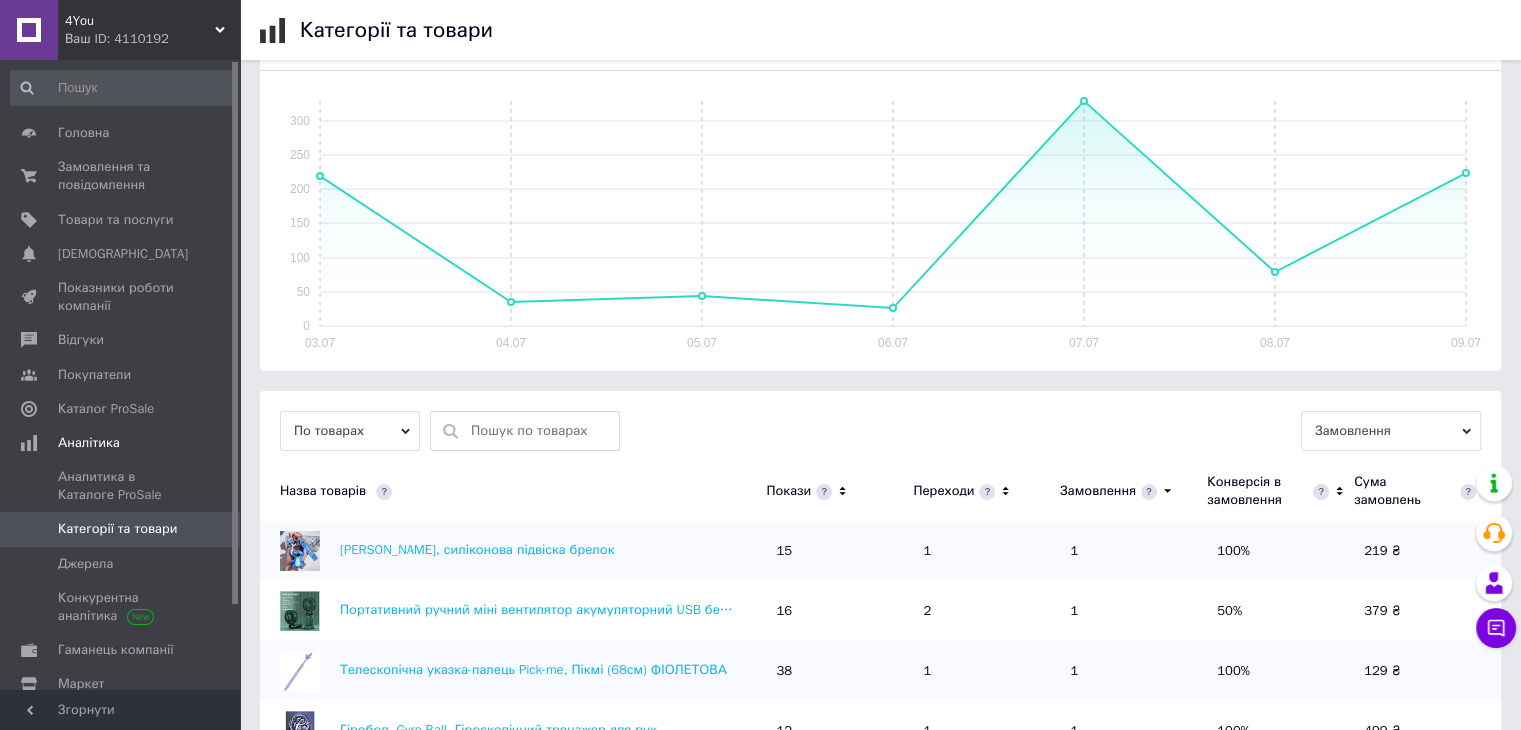 scroll, scrollTop: 300, scrollLeft: 0, axis: vertical 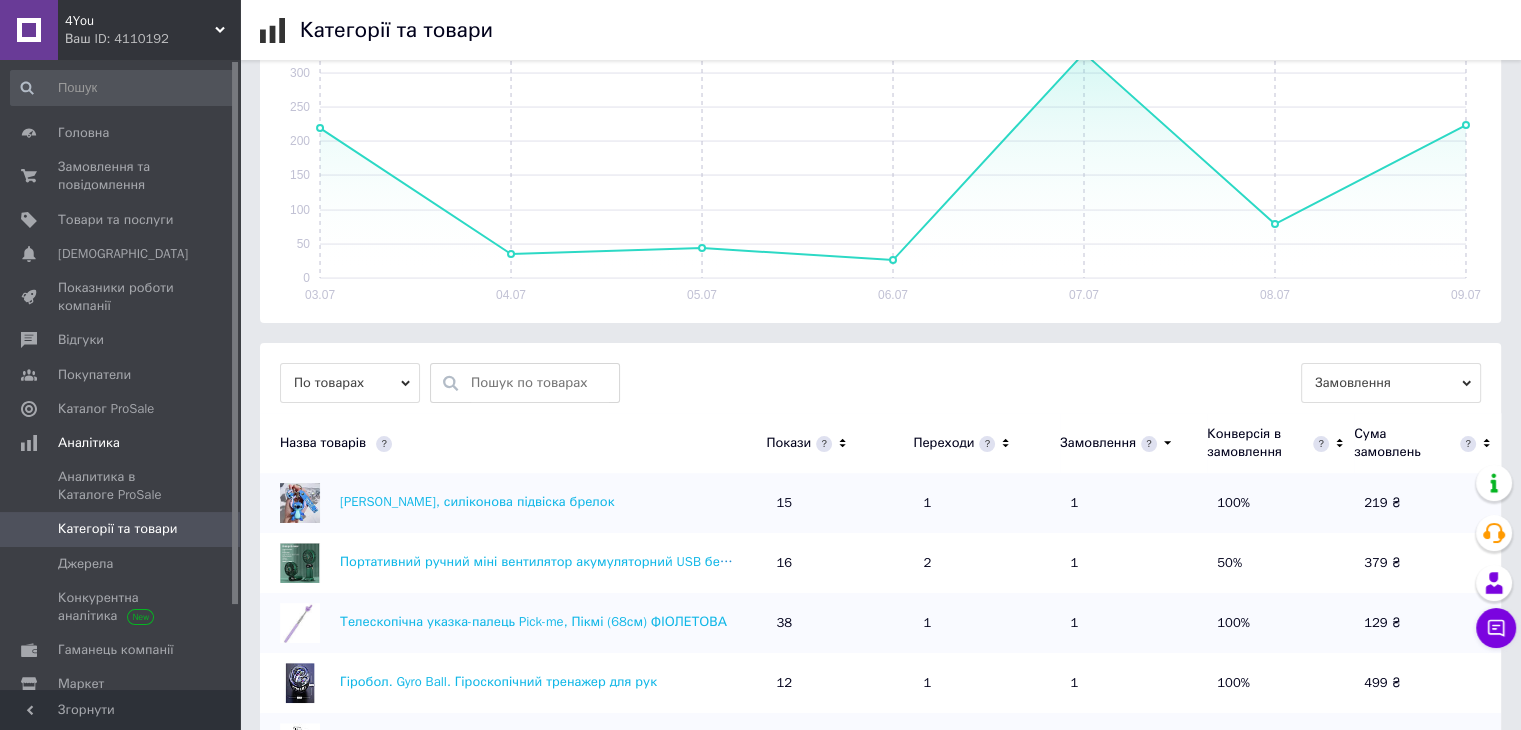 click 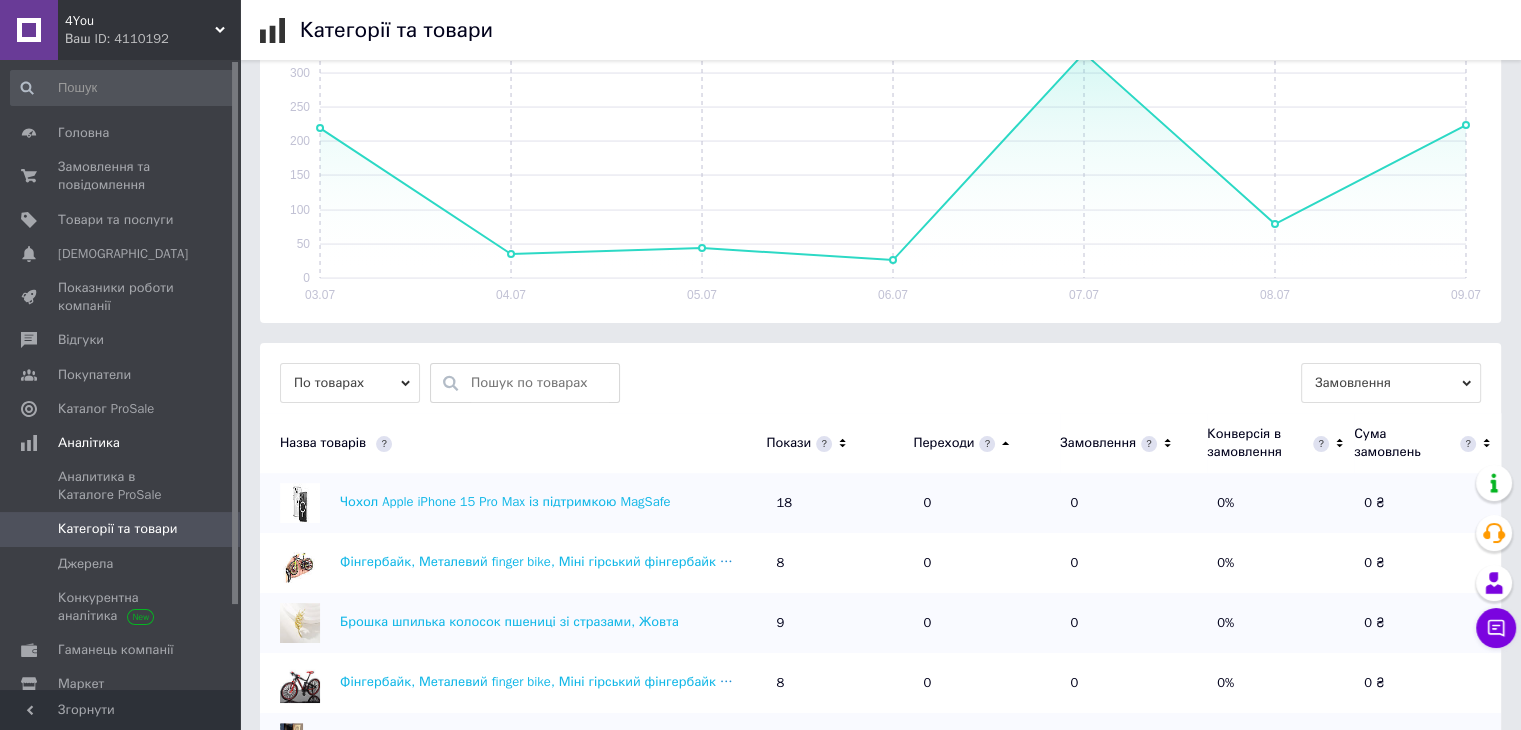 click 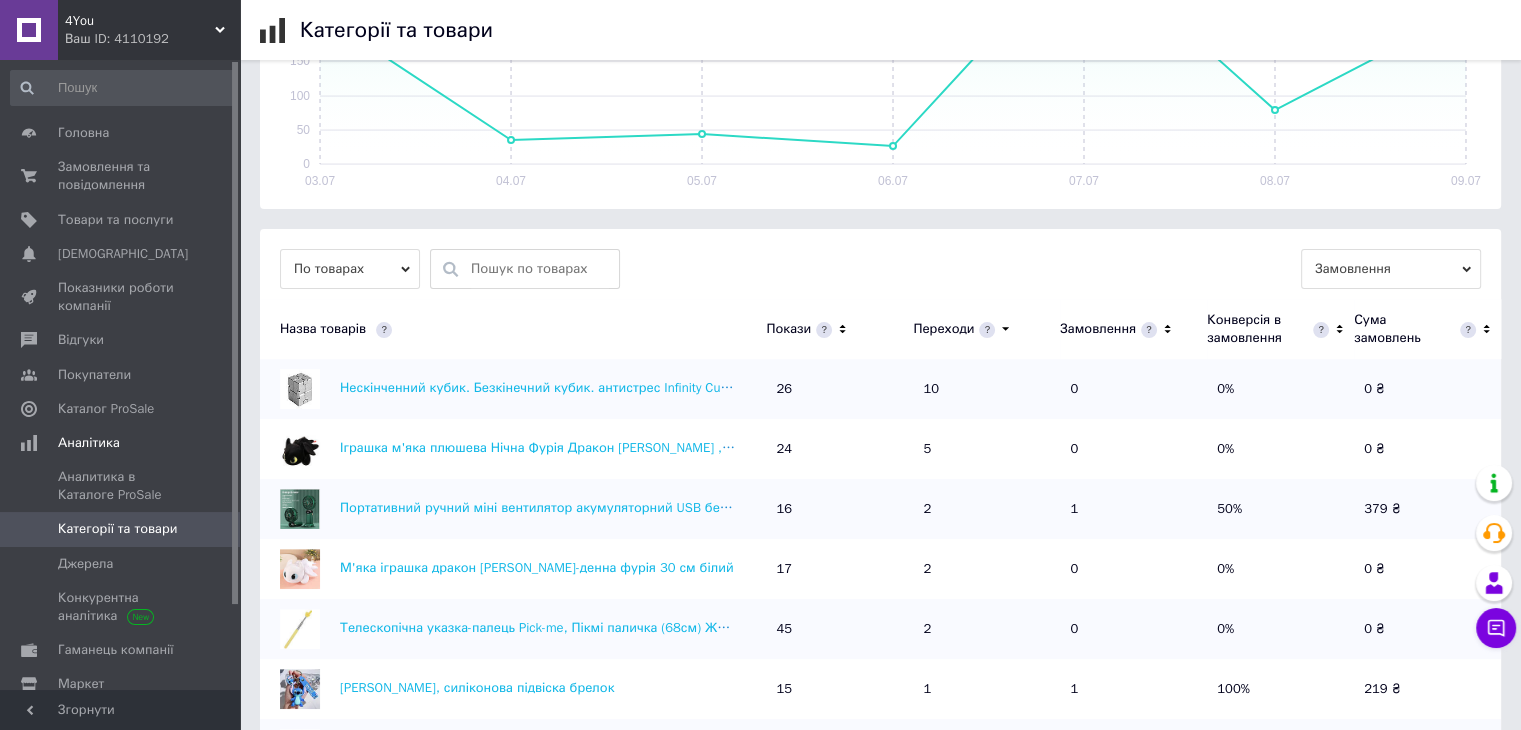 scroll, scrollTop: 600, scrollLeft: 0, axis: vertical 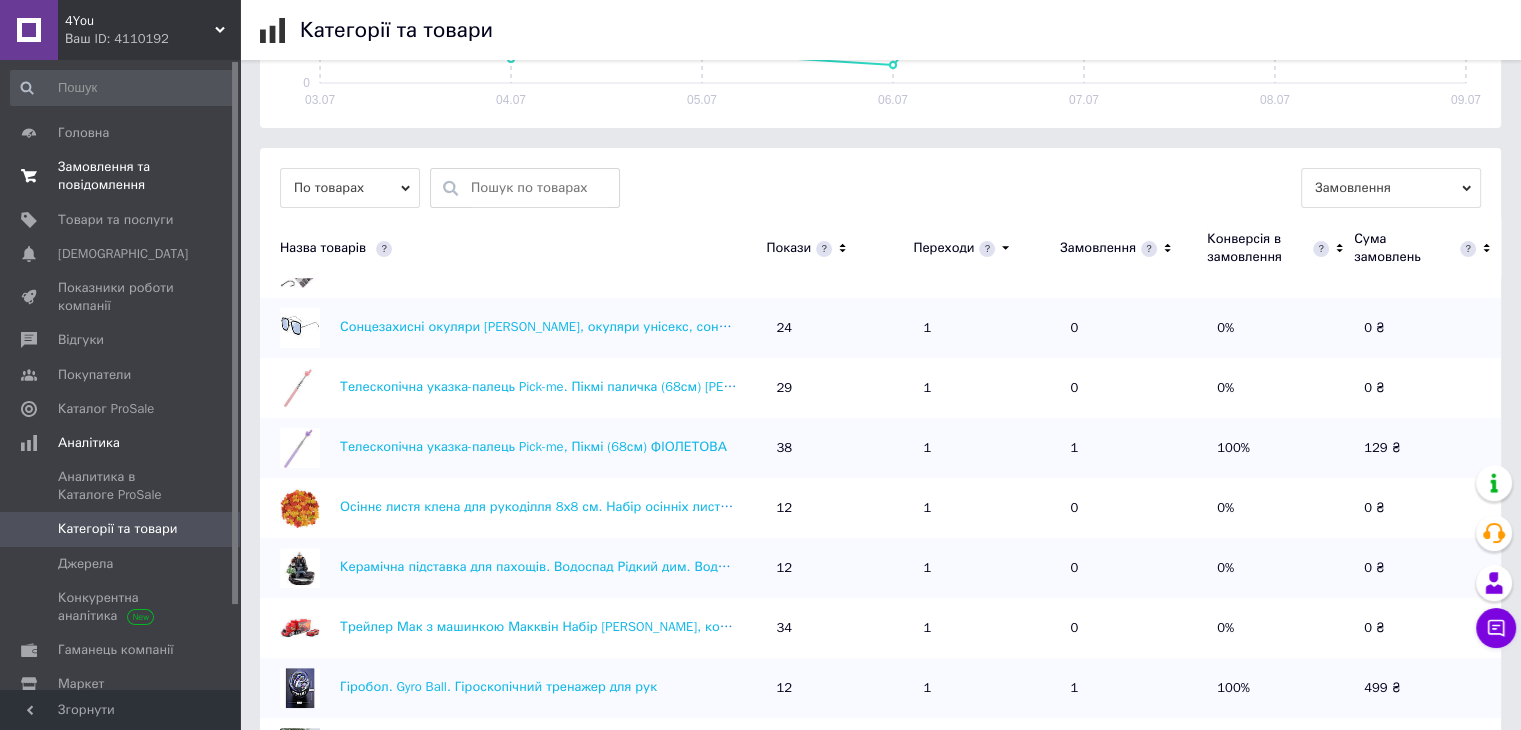 click on "Замовлення та повідомлення" at bounding box center (121, 176) 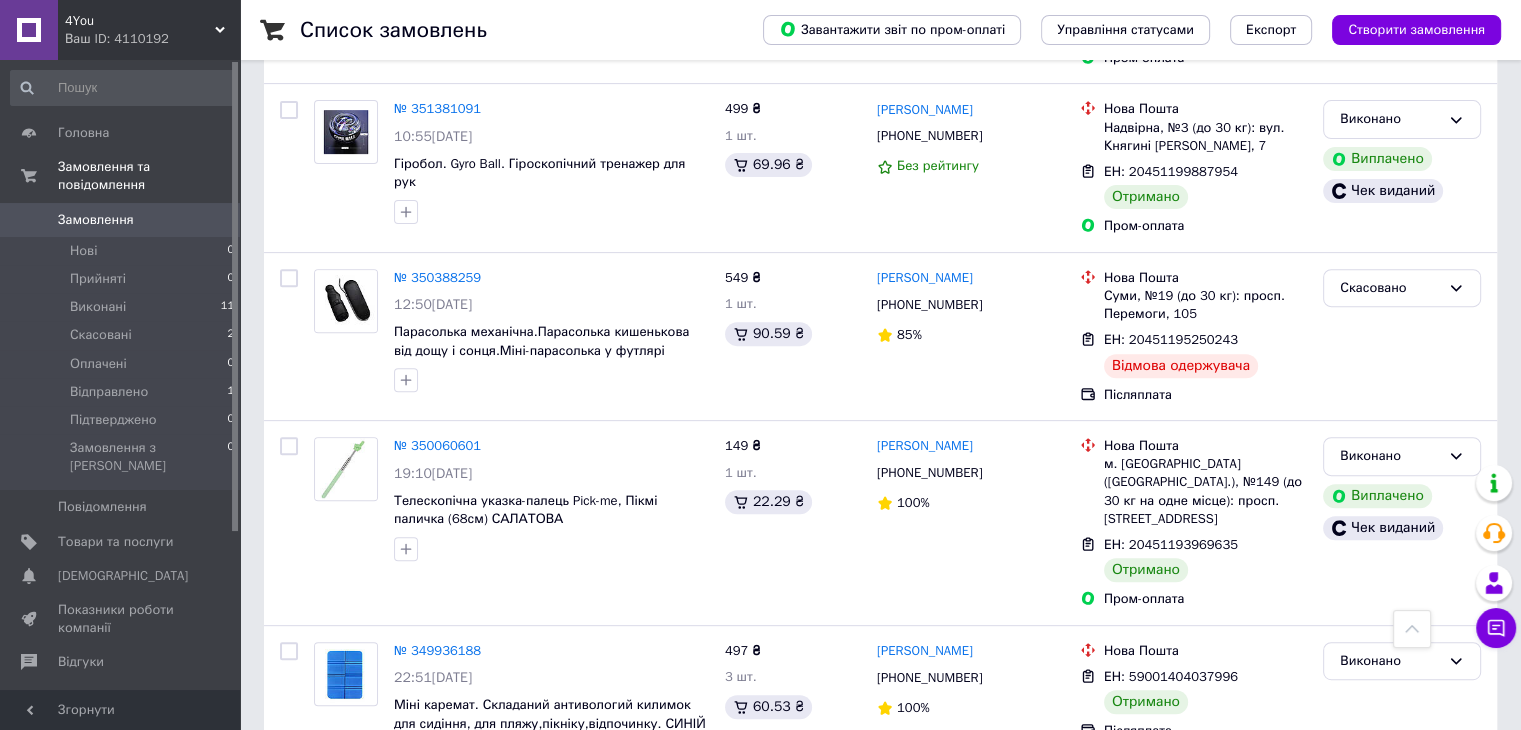 scroll, scrollTop: 700, scrollLeft: 0, axis: vertical 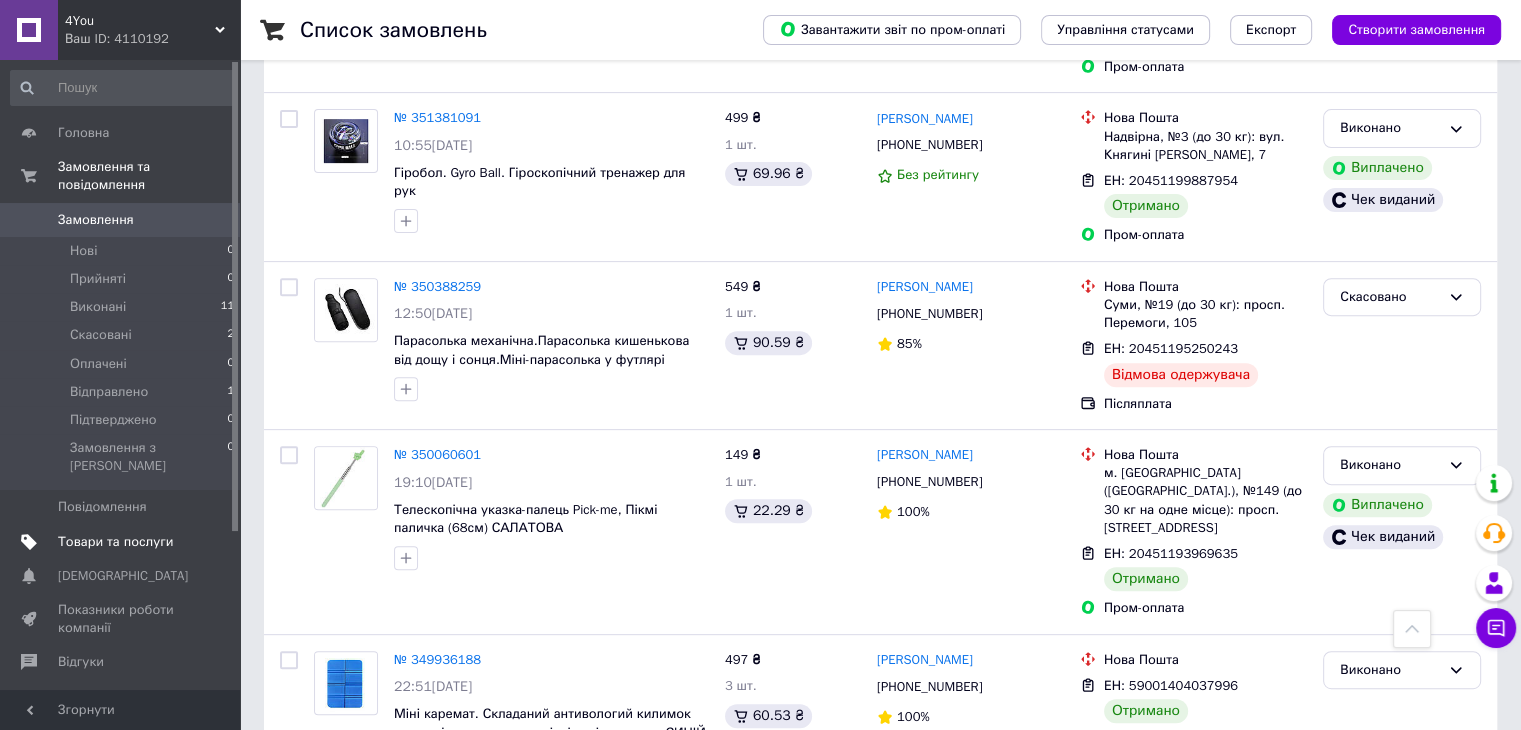 click on "Товари та послуги" at bounding box center [123, 542] 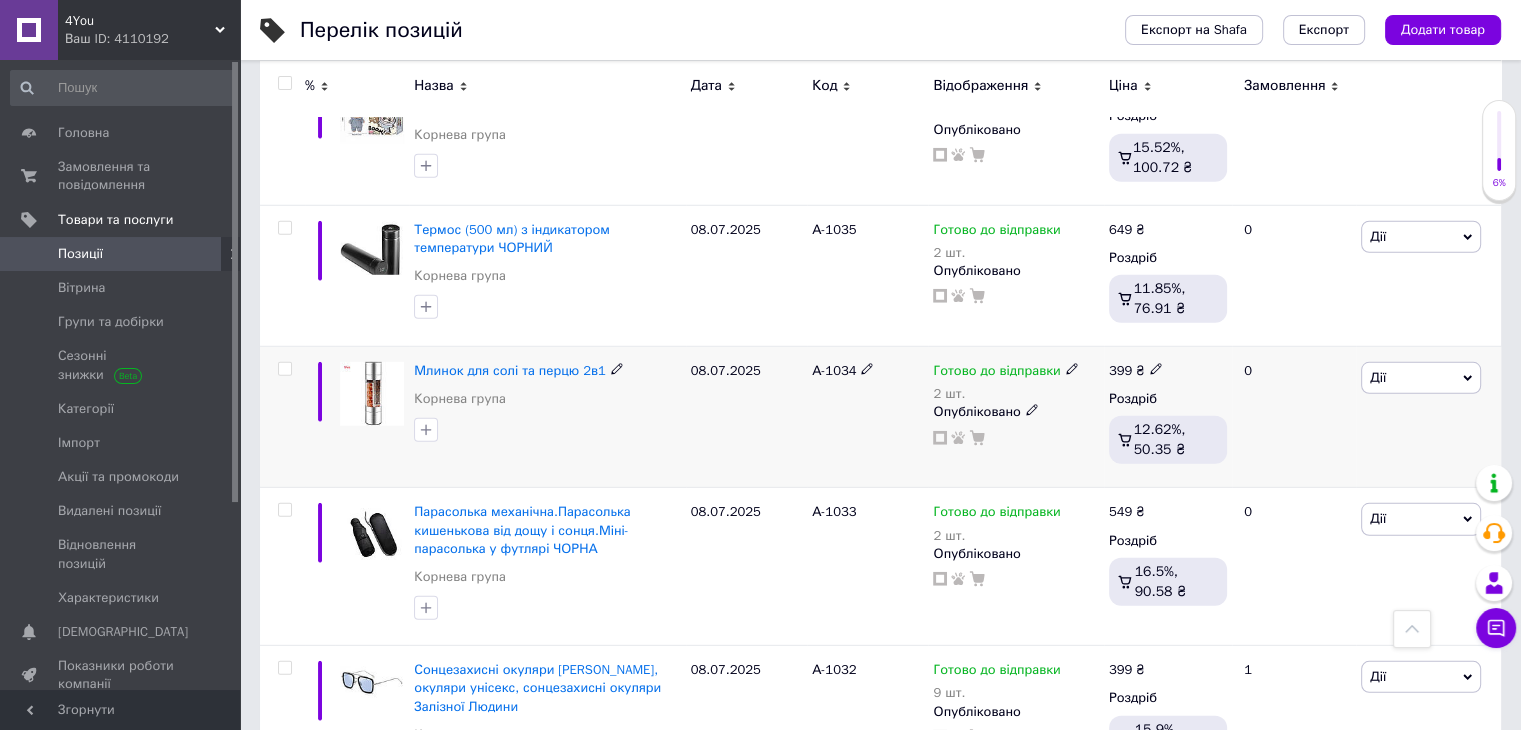 scroll, scrollTop: 5700, scrollLeft: 0, axis: vertical 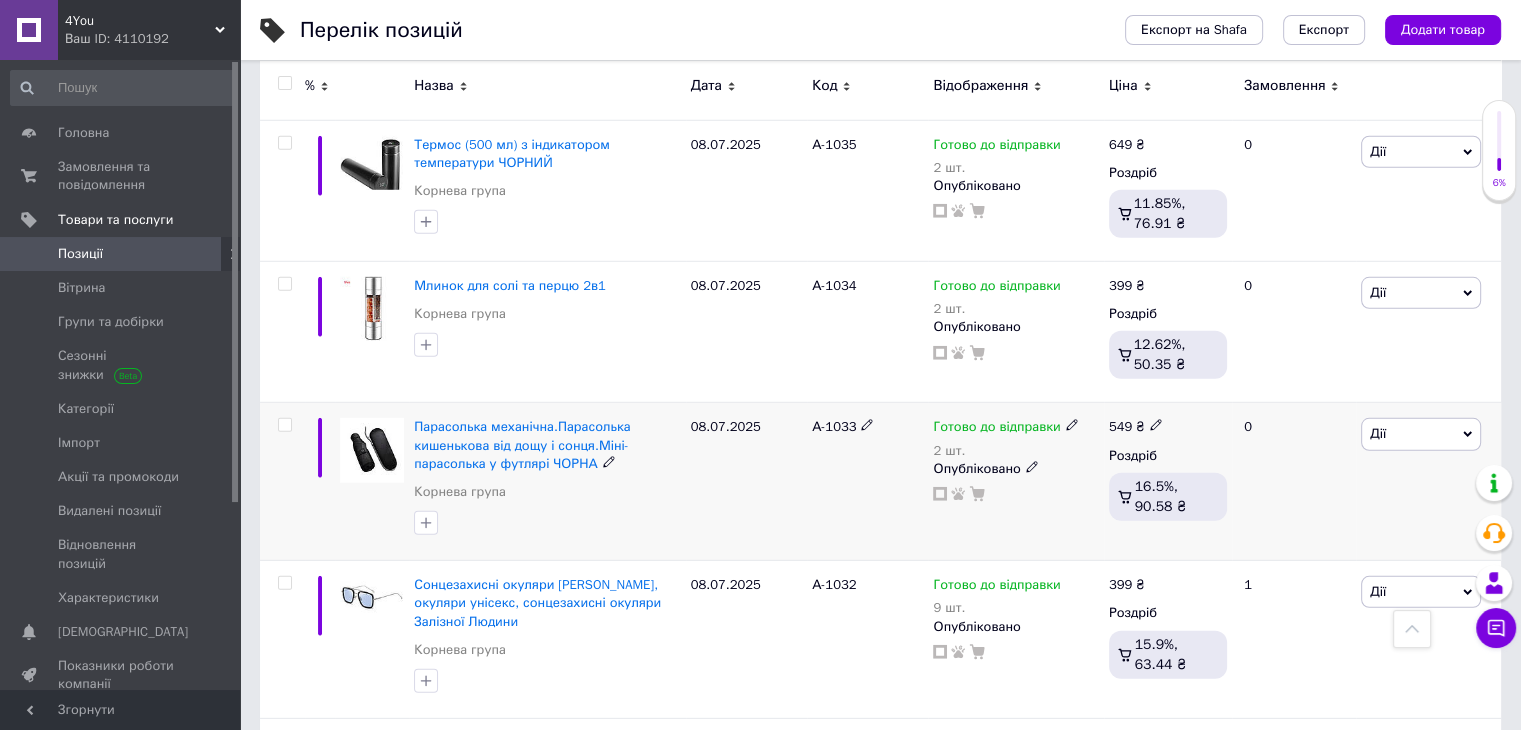 click 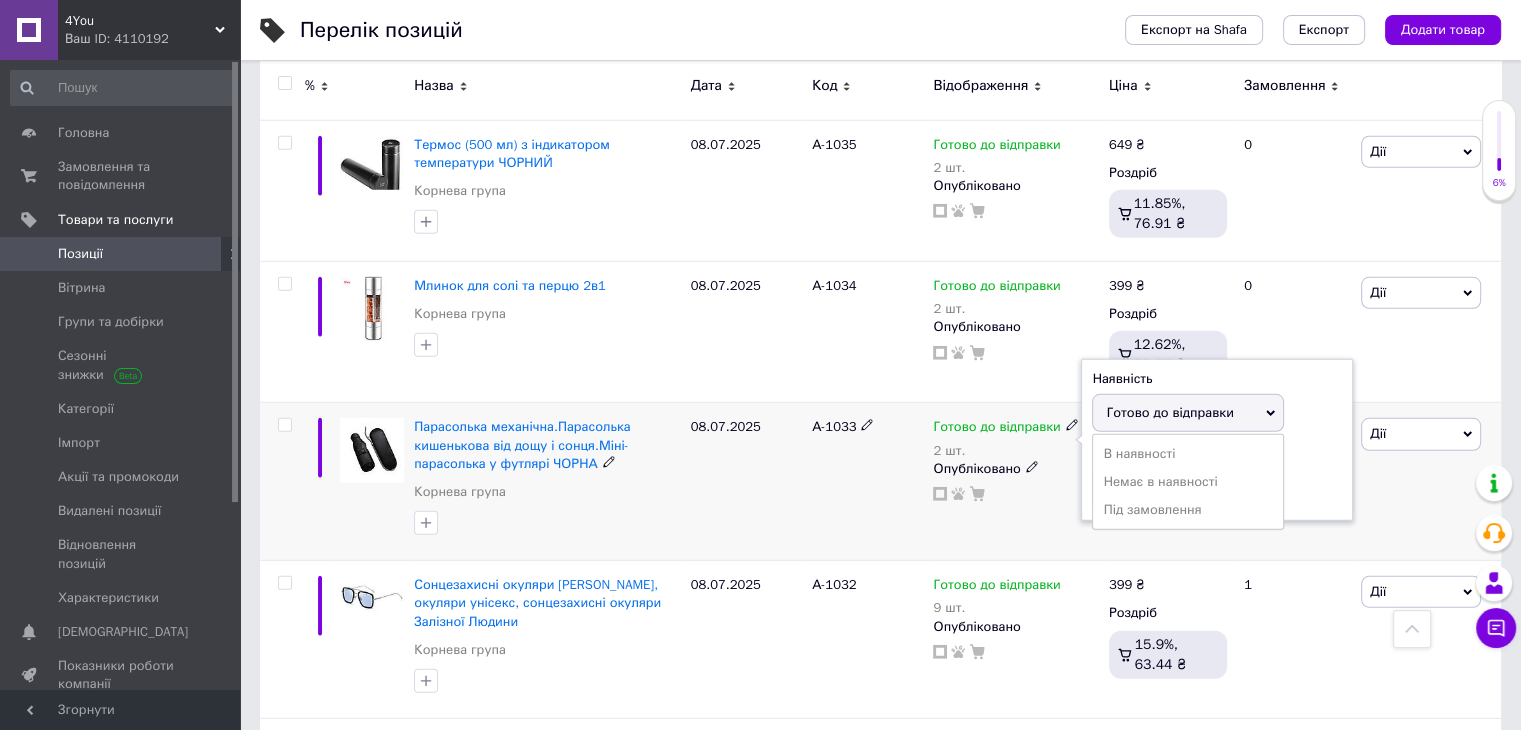 click on "Залишки 2 шт." at bounding box center [1217, 478] 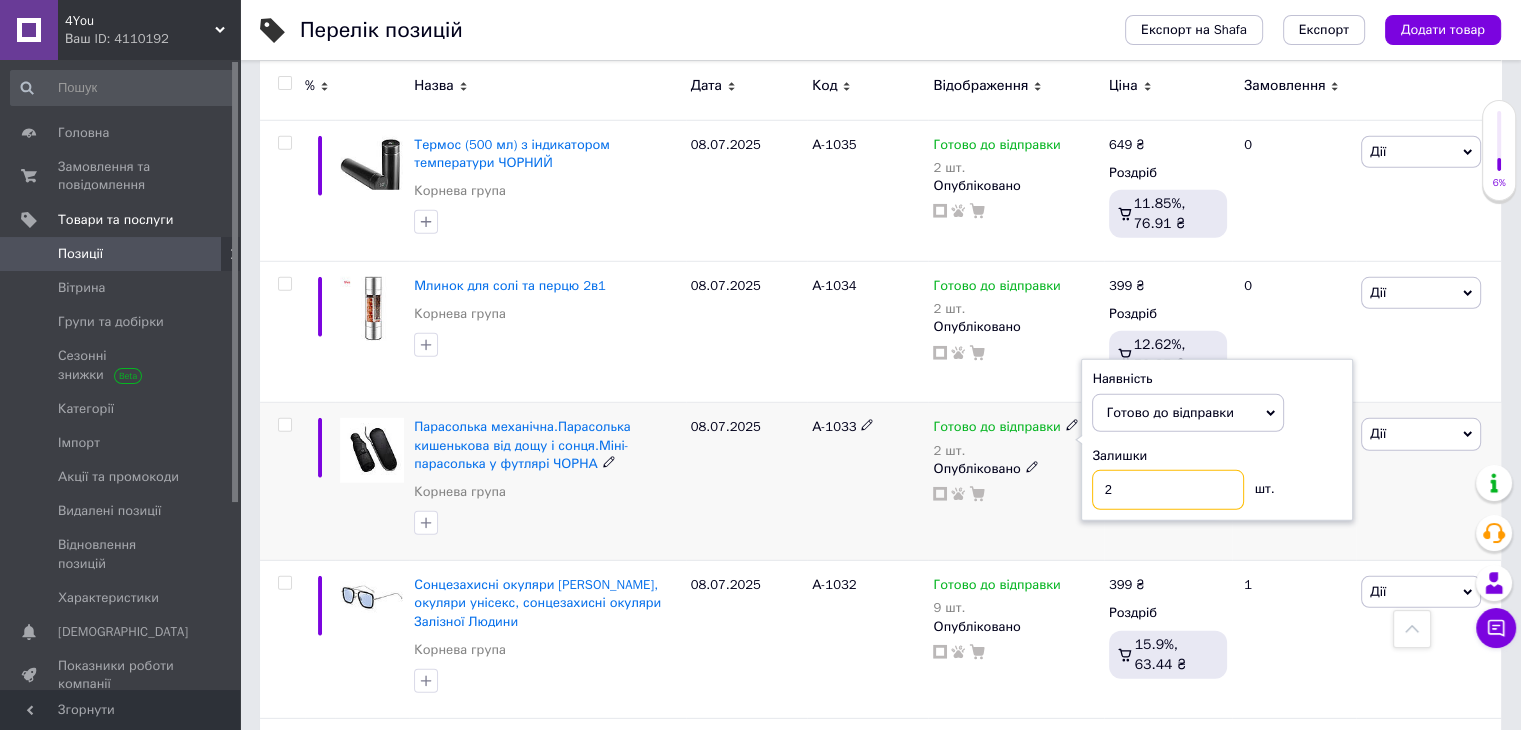 drag, startPoint x: 1144, startPoint y: 431, endPoint x: 1084, endPoint y: 421, distance: 60.827625 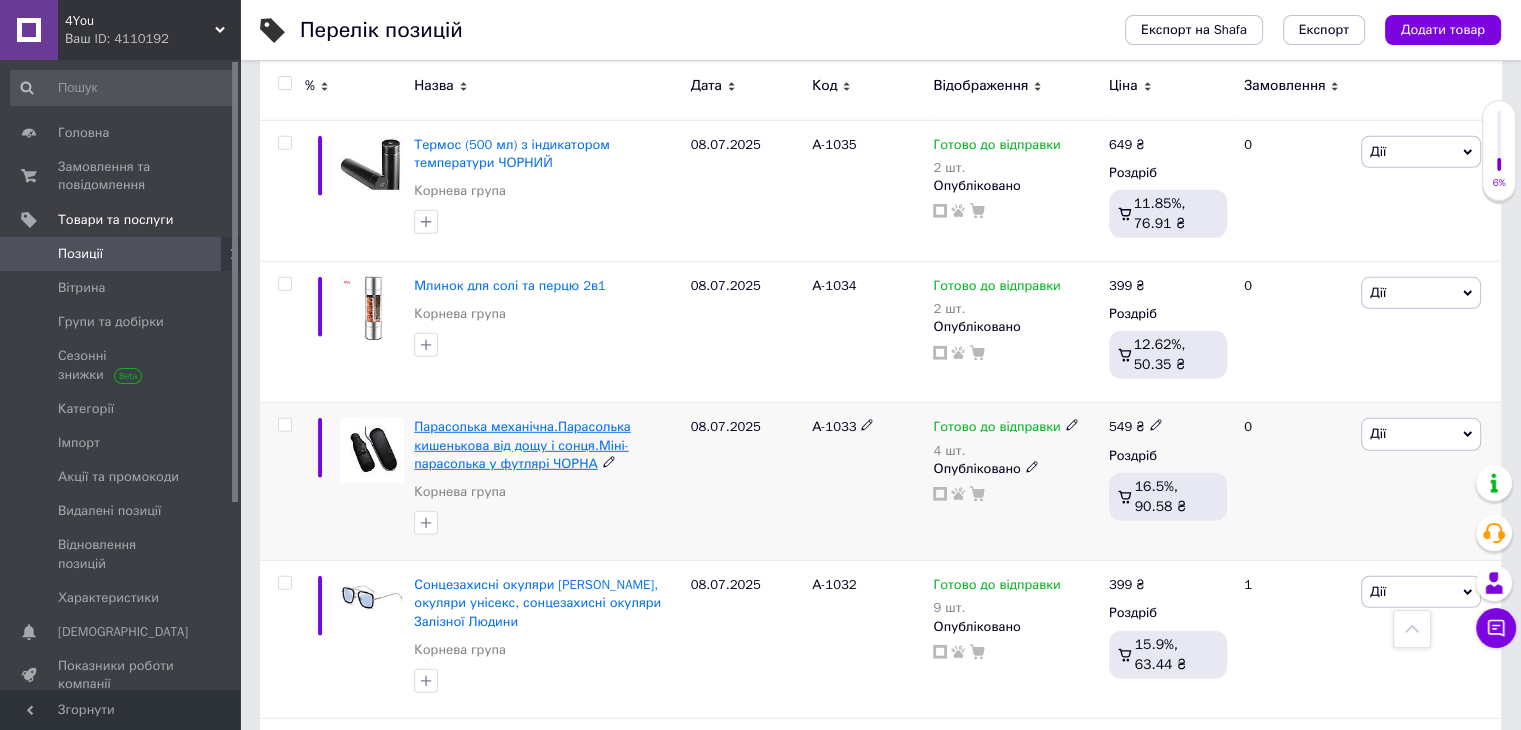 click on "Парасолька механічна.Парасолька кишенькова від дощу і сонця.Міні-парасолька у футлярі ЧОРНА" at bounding box center (522, 444) 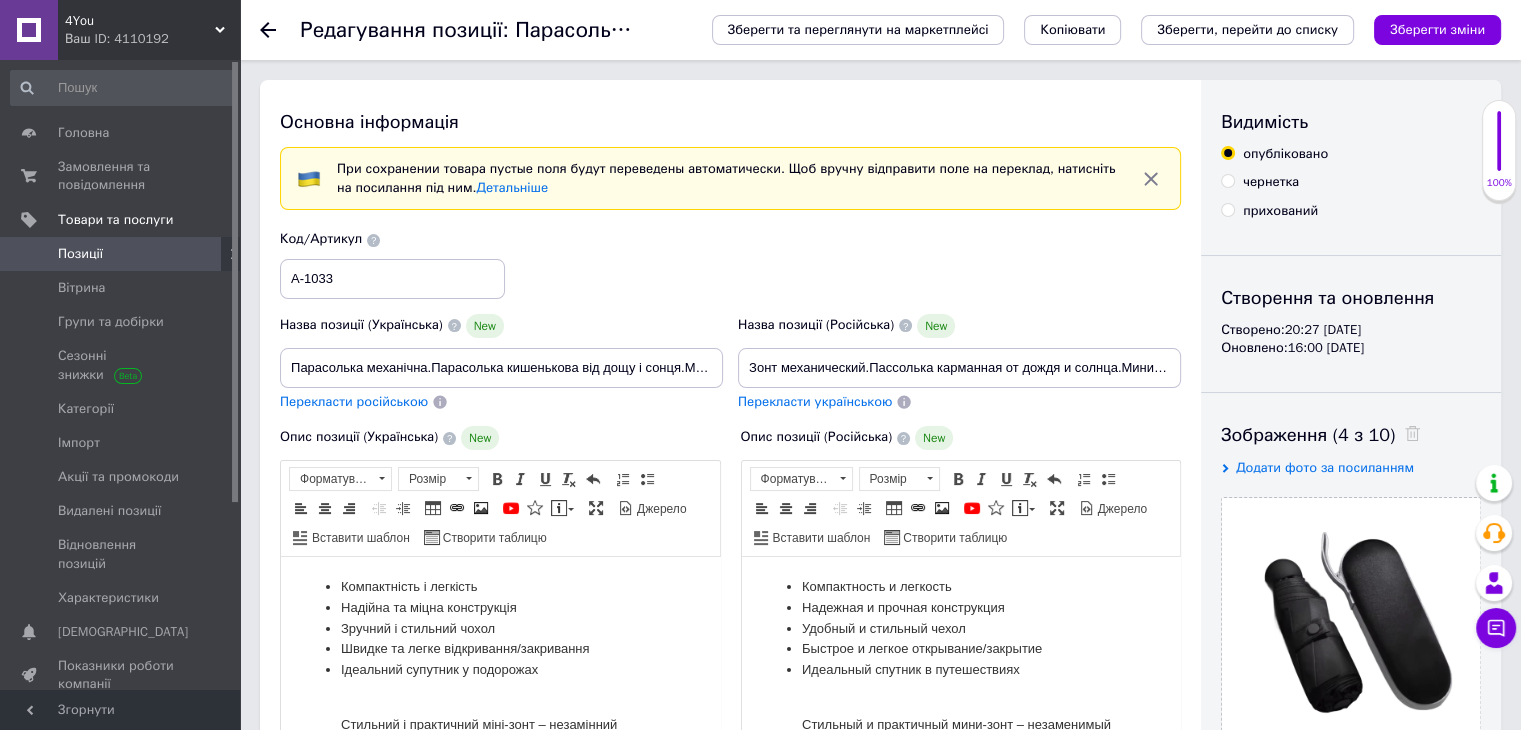 scroll, scrollTop: 0, scrollLeft: 0, axis: both 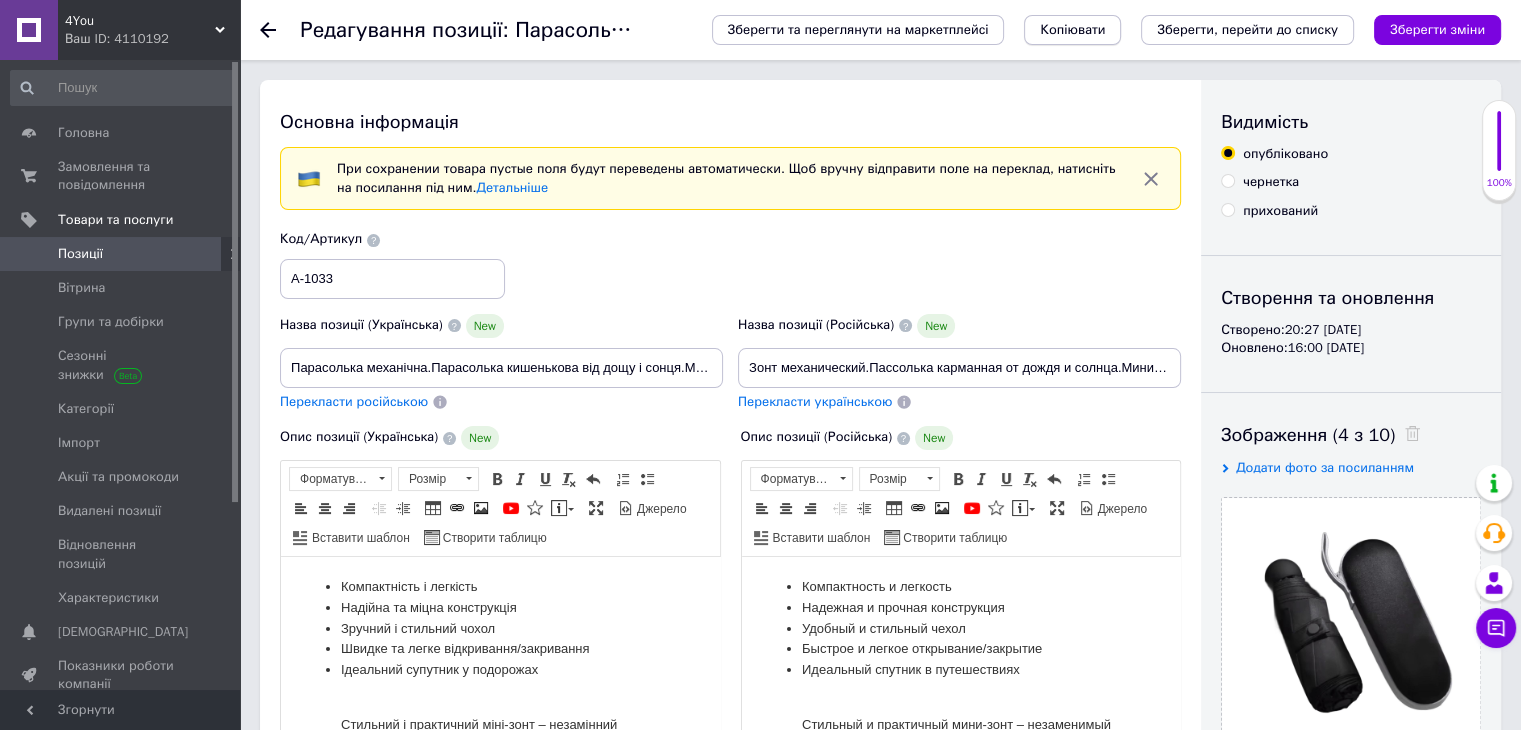 click on "Копіювати" at bounding box center [1072, 30] 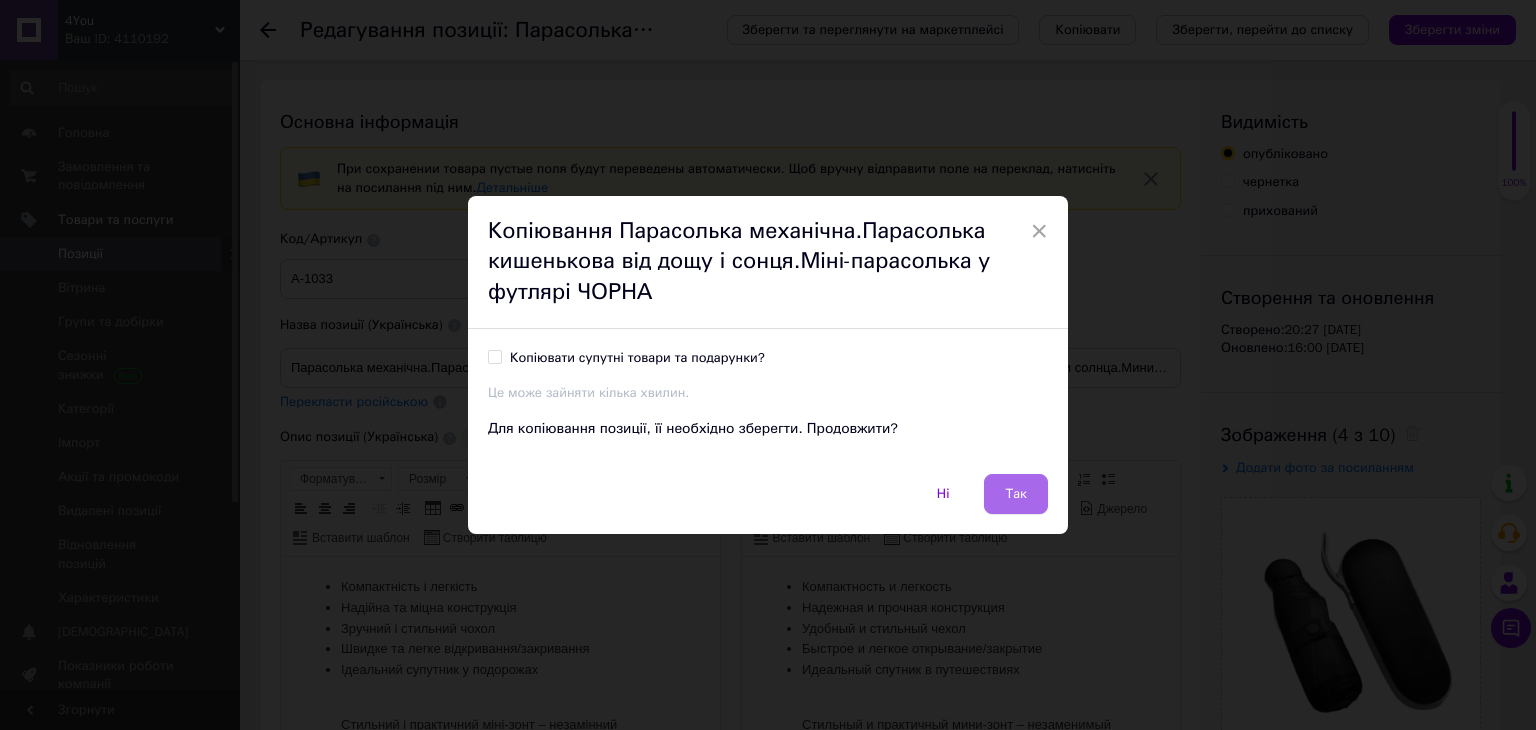 click on "Так" at bounding box center (1016, 494) 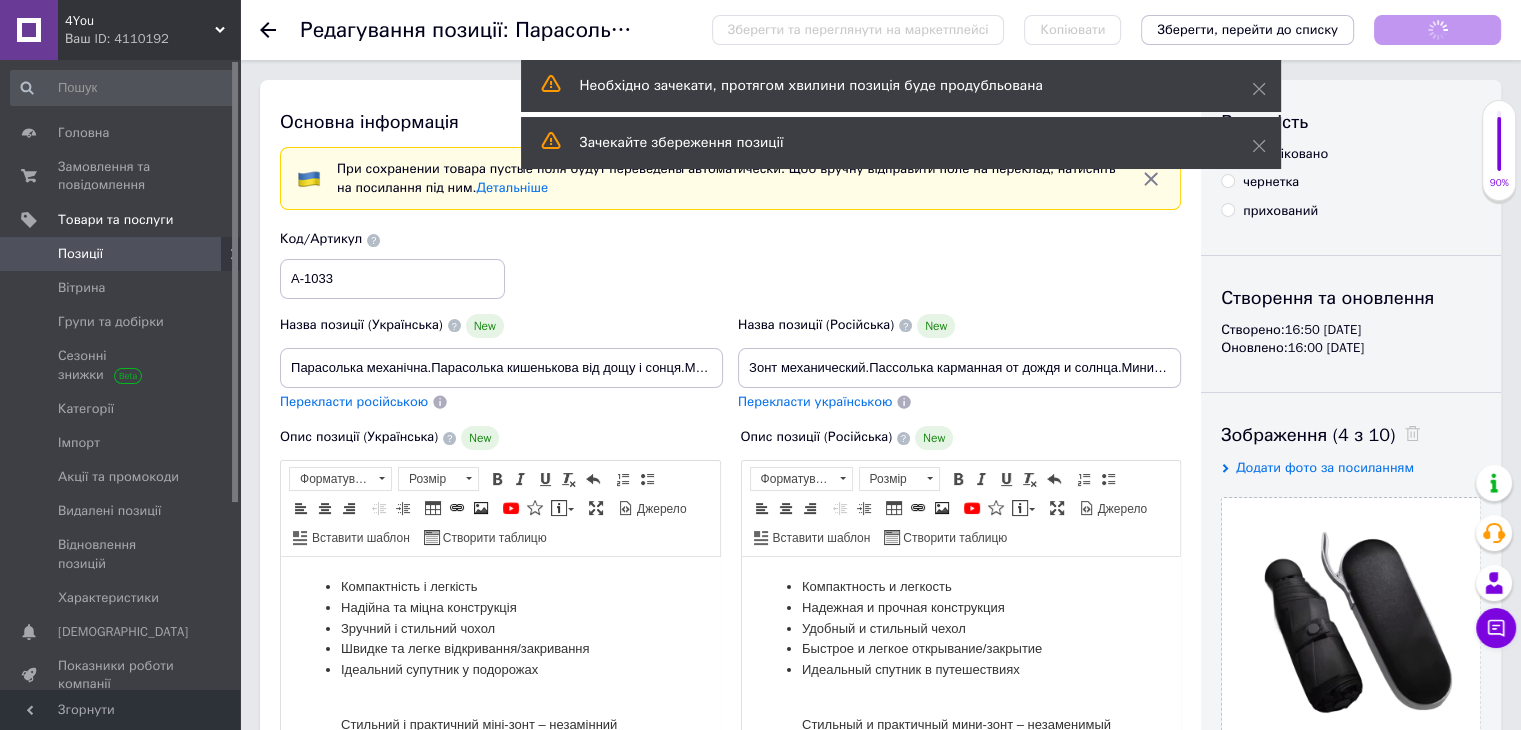 scroll, scrollTop: 0, scrollLeft: 0, axis: both 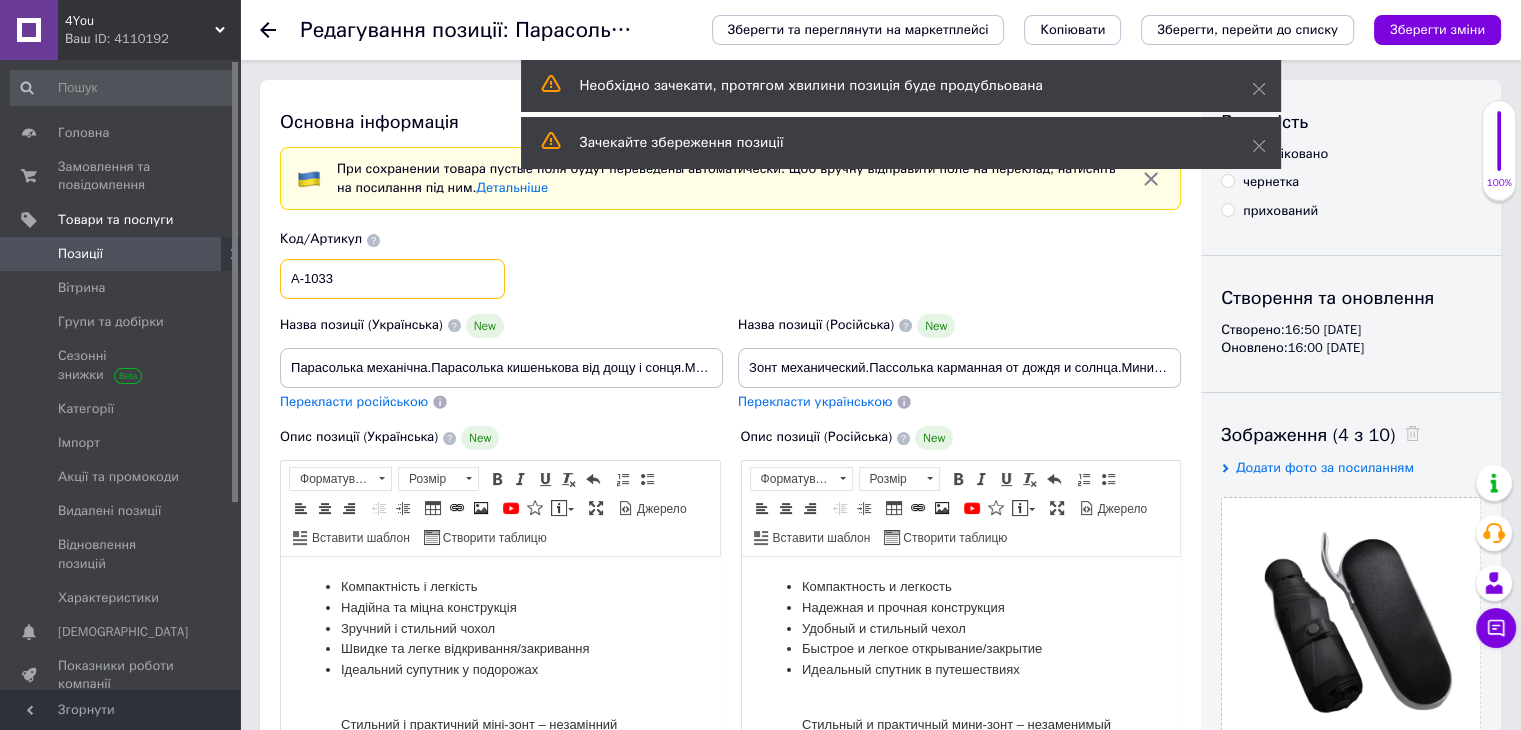 click on "А-1033" at bounding box center [392, 279] 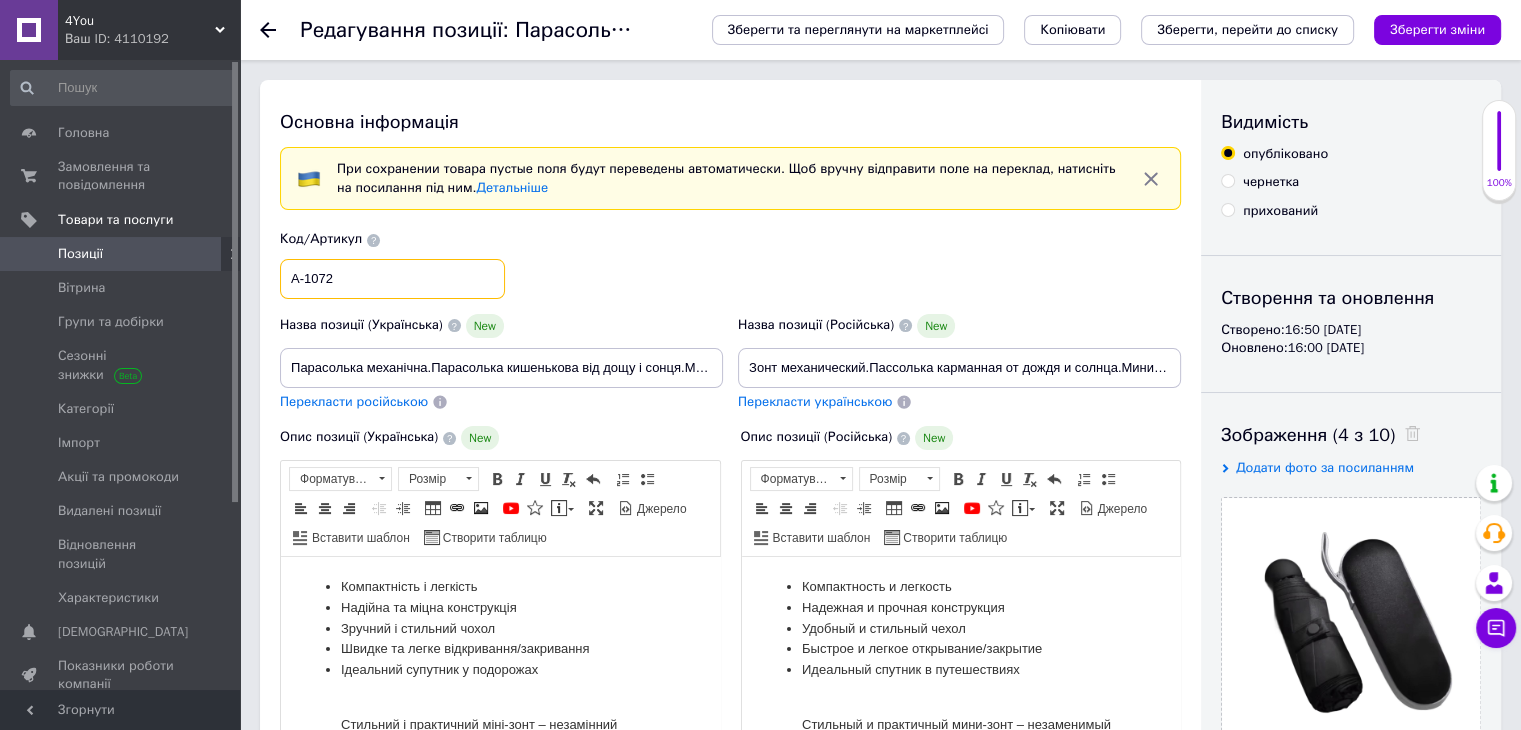 type on "А-1072" 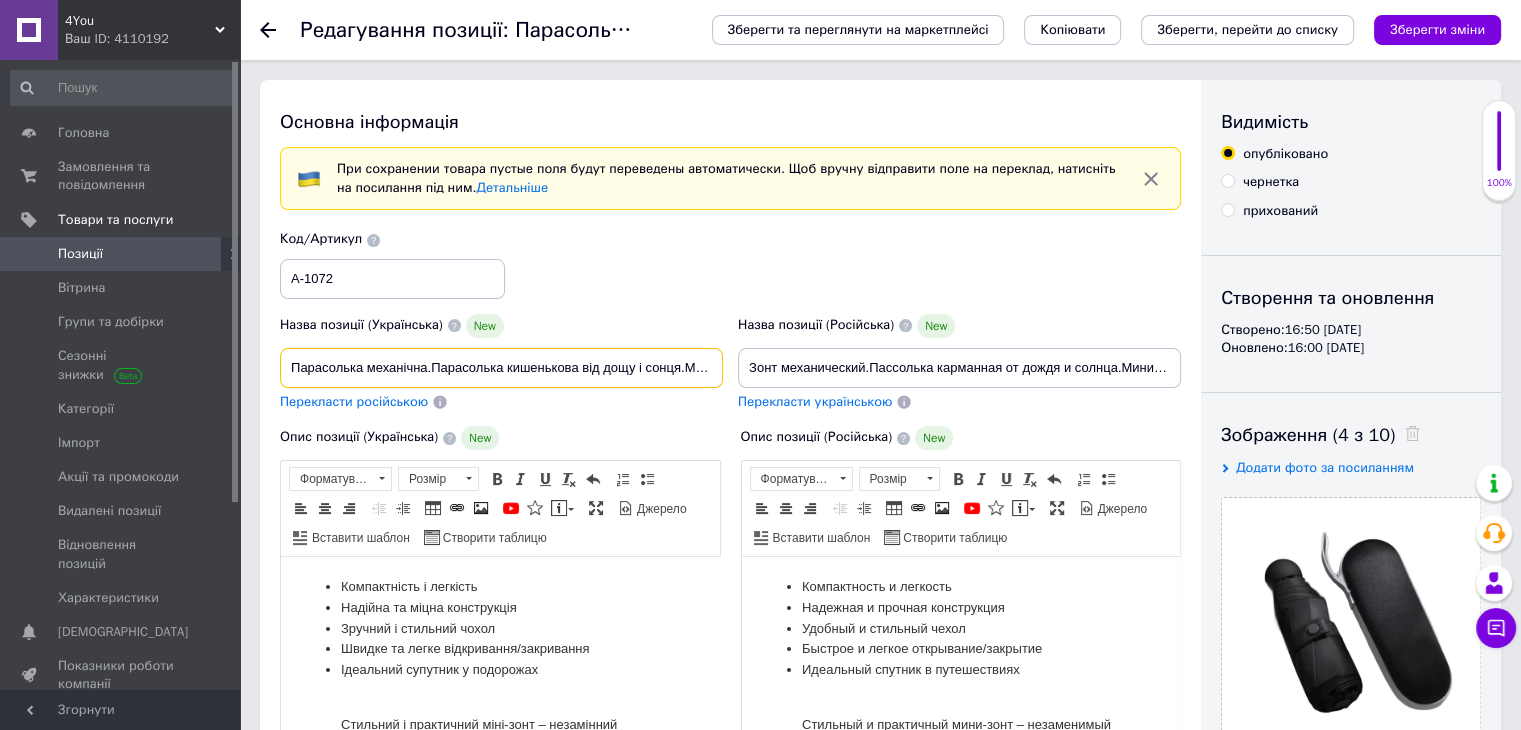 click on "Парасолька механічна.Парасолька кишенькова від дощу і сонця.Міні-парасолька у футлярі ЧОРНА" at bounding box center (501, 368) 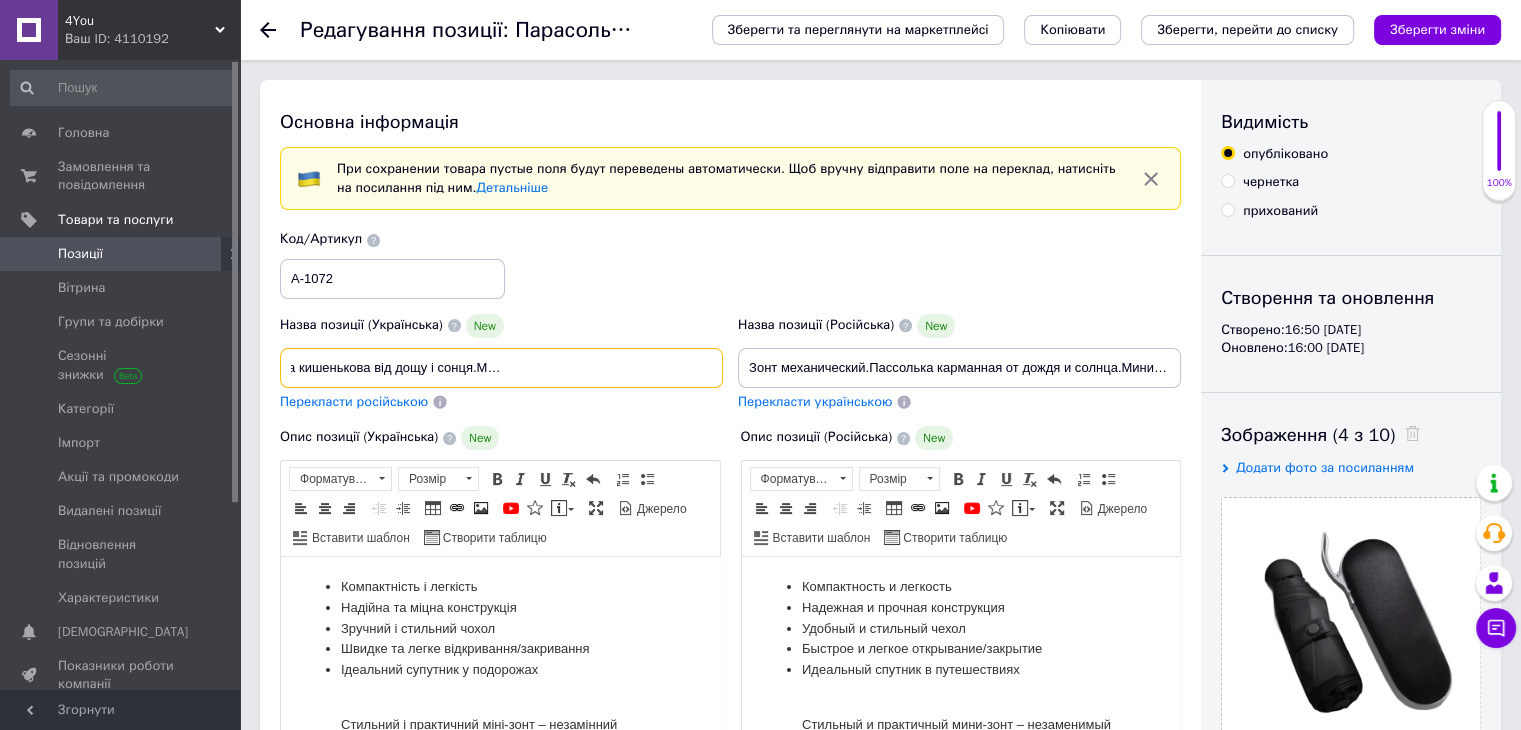 scroll, scrollTop: 0, scrollLeft: 216, axis: horizontal 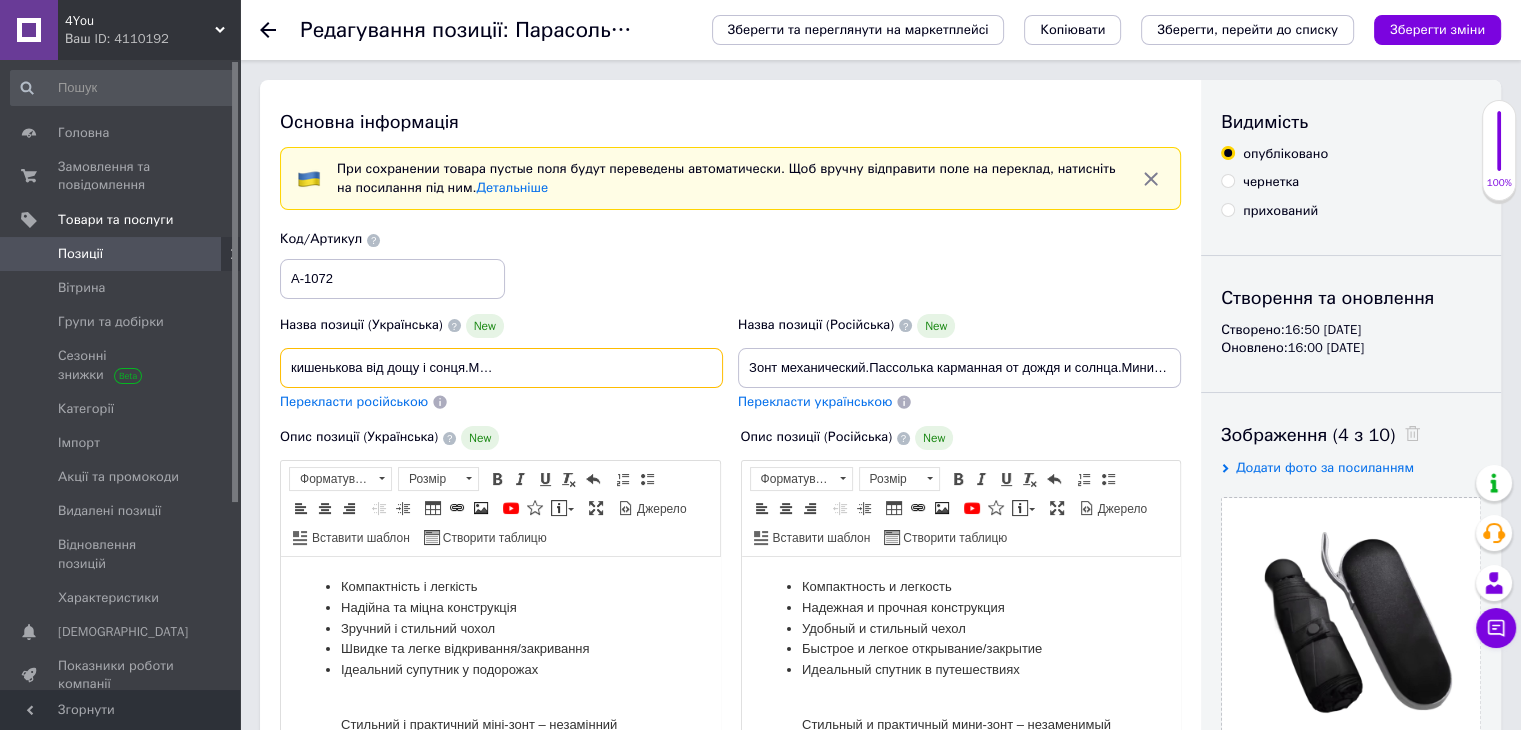 type on "Парасолька механічна.Парасолька кишенькова від дощу і сонця.Міні-парасолька у футлярі ЛАВАНДОВА" 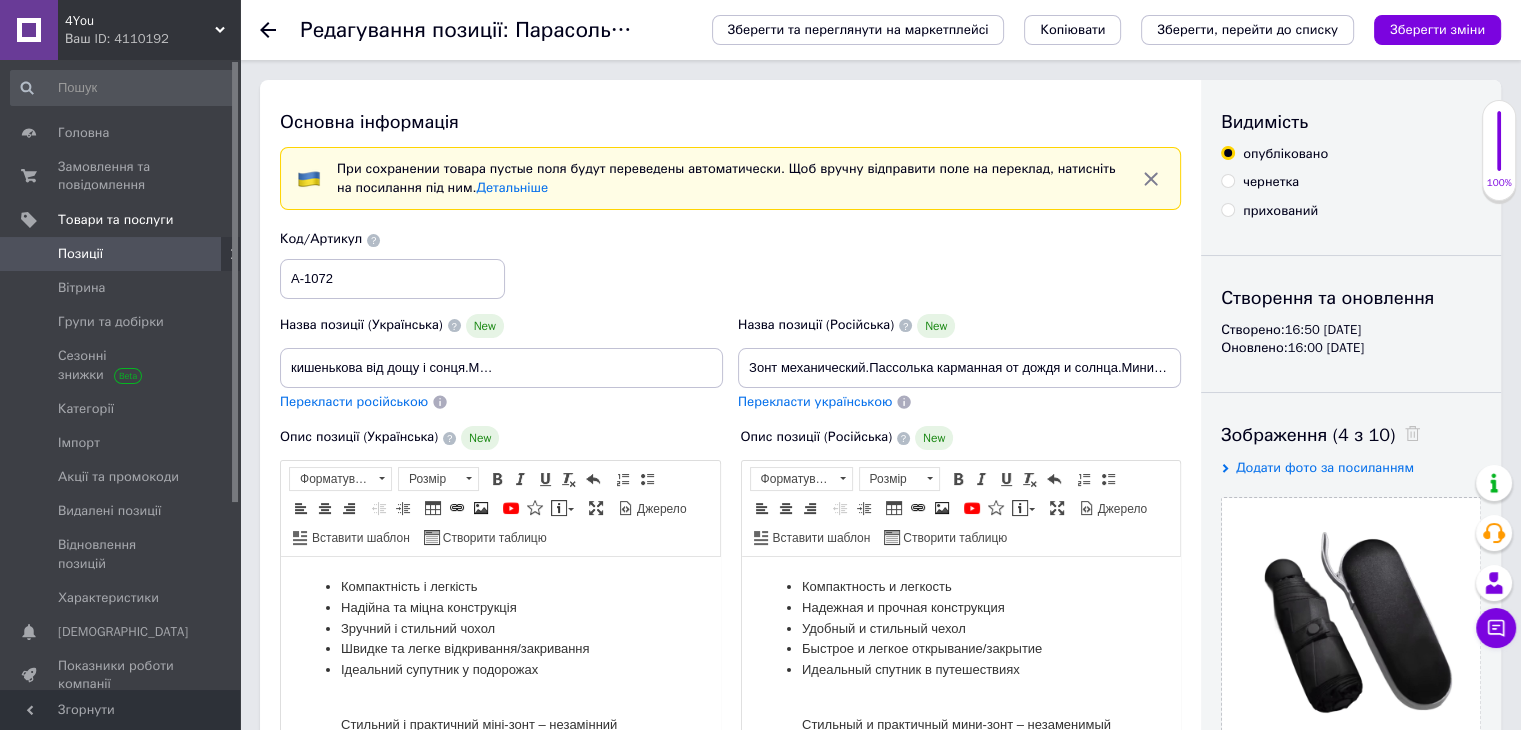 click on "Зручний і стильний чохол" at bounding box center [500, 629] 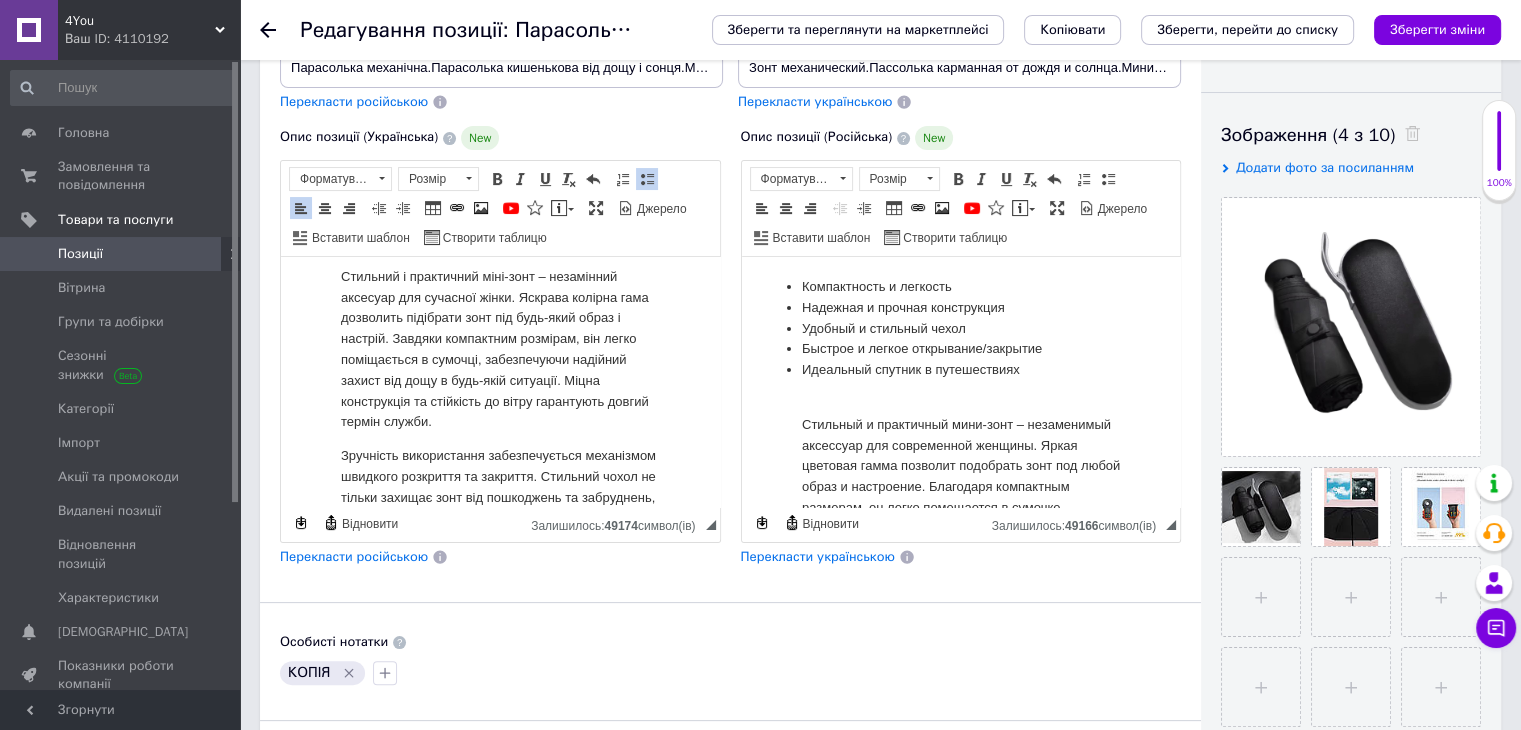 scroll, scrollTop: 100, scrollLeft: 0, axis: vertical 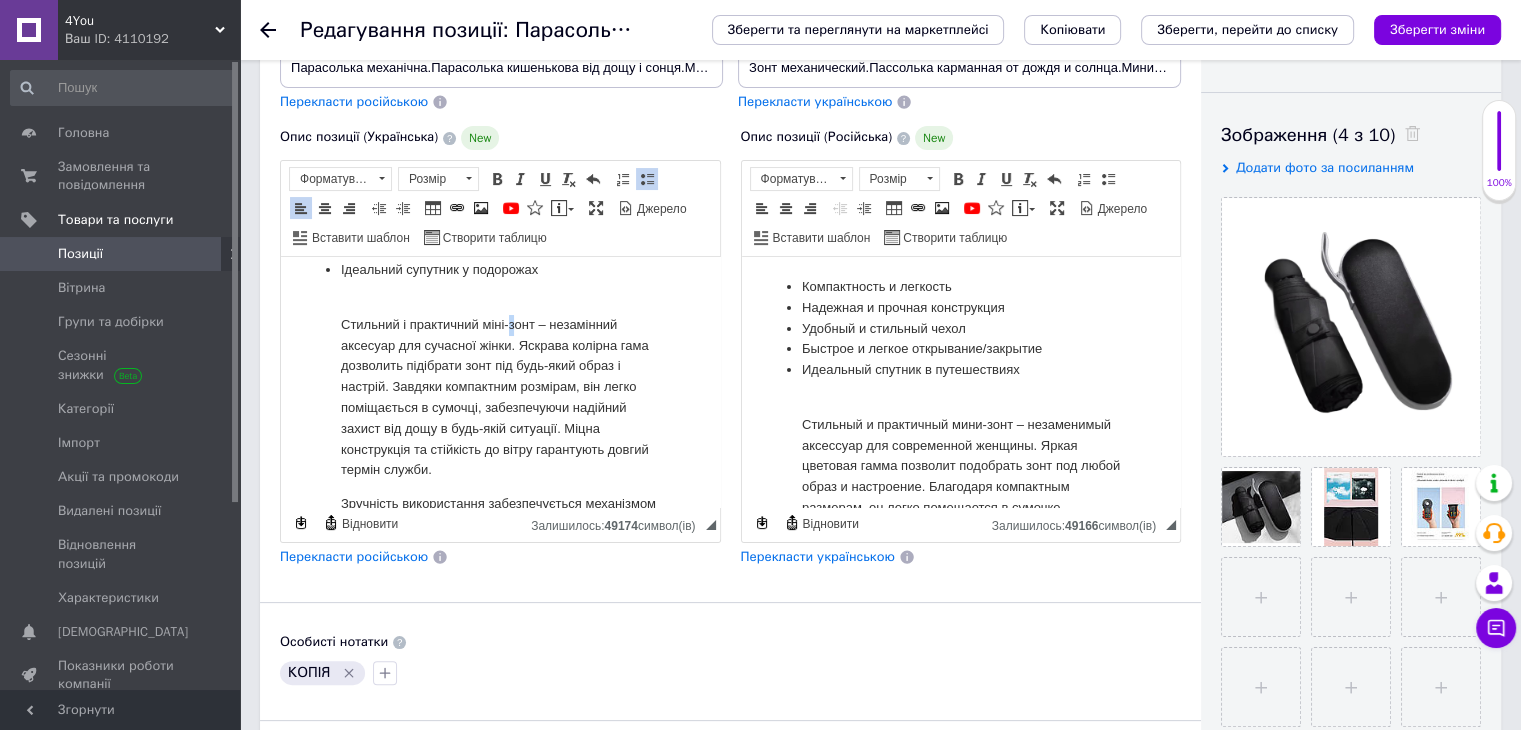click on "Стильний і практичний міні-зонт – незамінний аксесуар для сучасної жінки. Яскрава колірна гама дозволить підібрати зонт під будь-який образ і настрій. Завдяки компактним розмірам, він легко поміщається в сумочці, забезпечуючи надійний захист від дощу в будь-якій ситуації. Міцна конструкція та стійкість до вітру гарантують довгий термін служби." at bounding box center [500, 398] 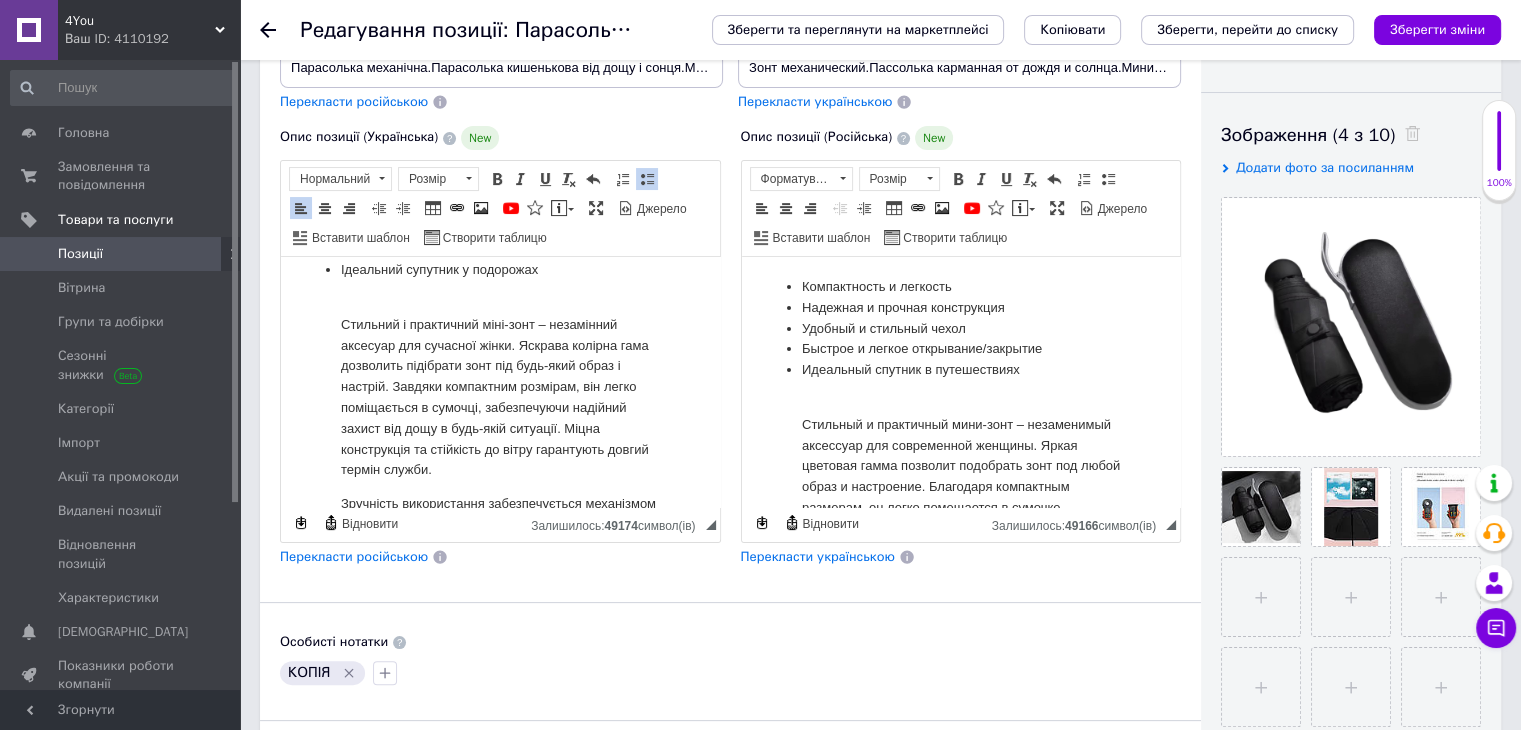 click on "Стильний і практичний міні-зонт – незамінний аксесуар для сучасної жінки. Яскрава колірна гама дозволить підібрати зонт під будь-який образ і настрій. Завдяки компактним розмірам, він легко поміщається в сумочці, забезпечуючи надійний захист від дощу в будь-якій ситуації. Міцна конструкція та стійкість до вітру гарантують довгий термін служби." at bounding box center (500, 398) 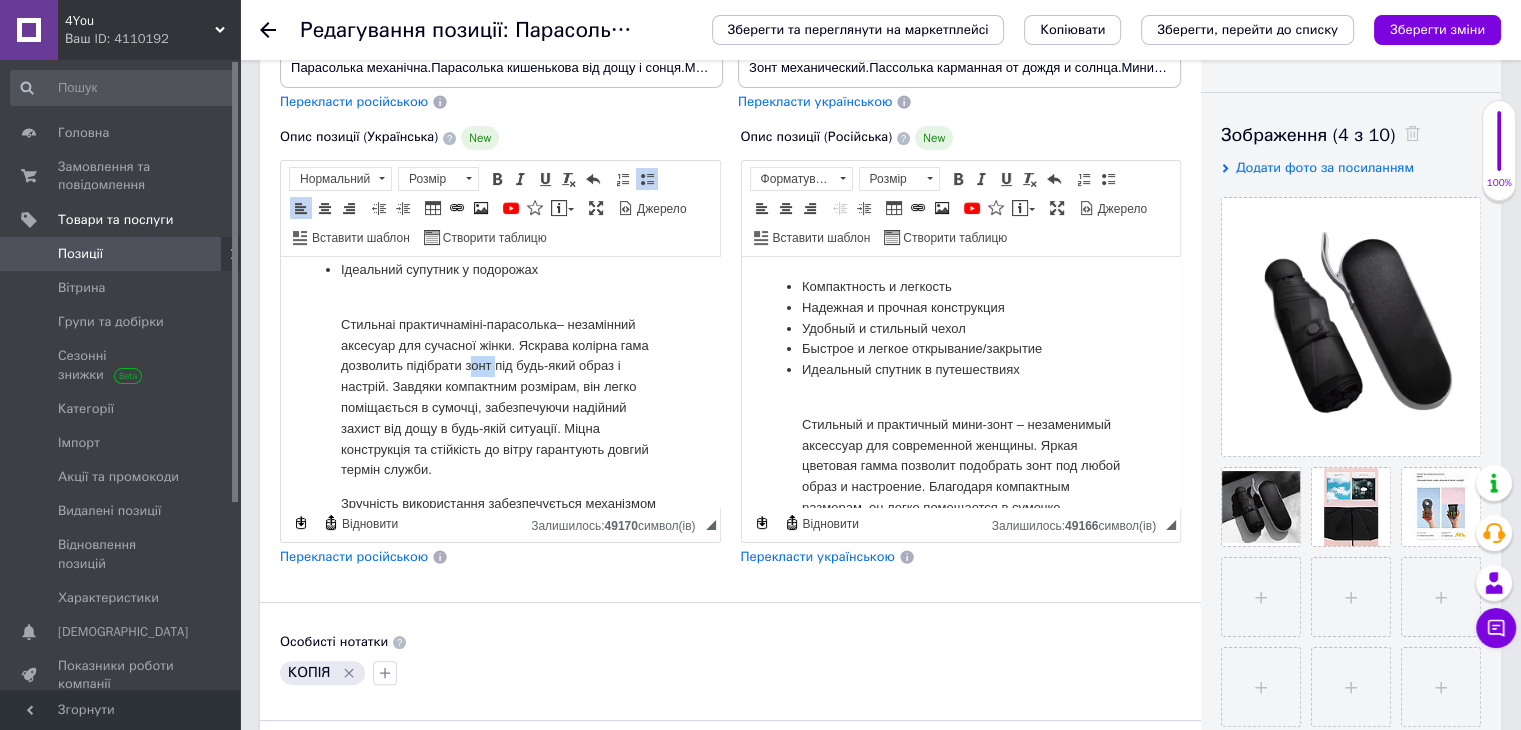 drag, startPoint x: 569, startPoint y: 369, endPoint x: 544, endPoint y: 372, distance: 25.179358 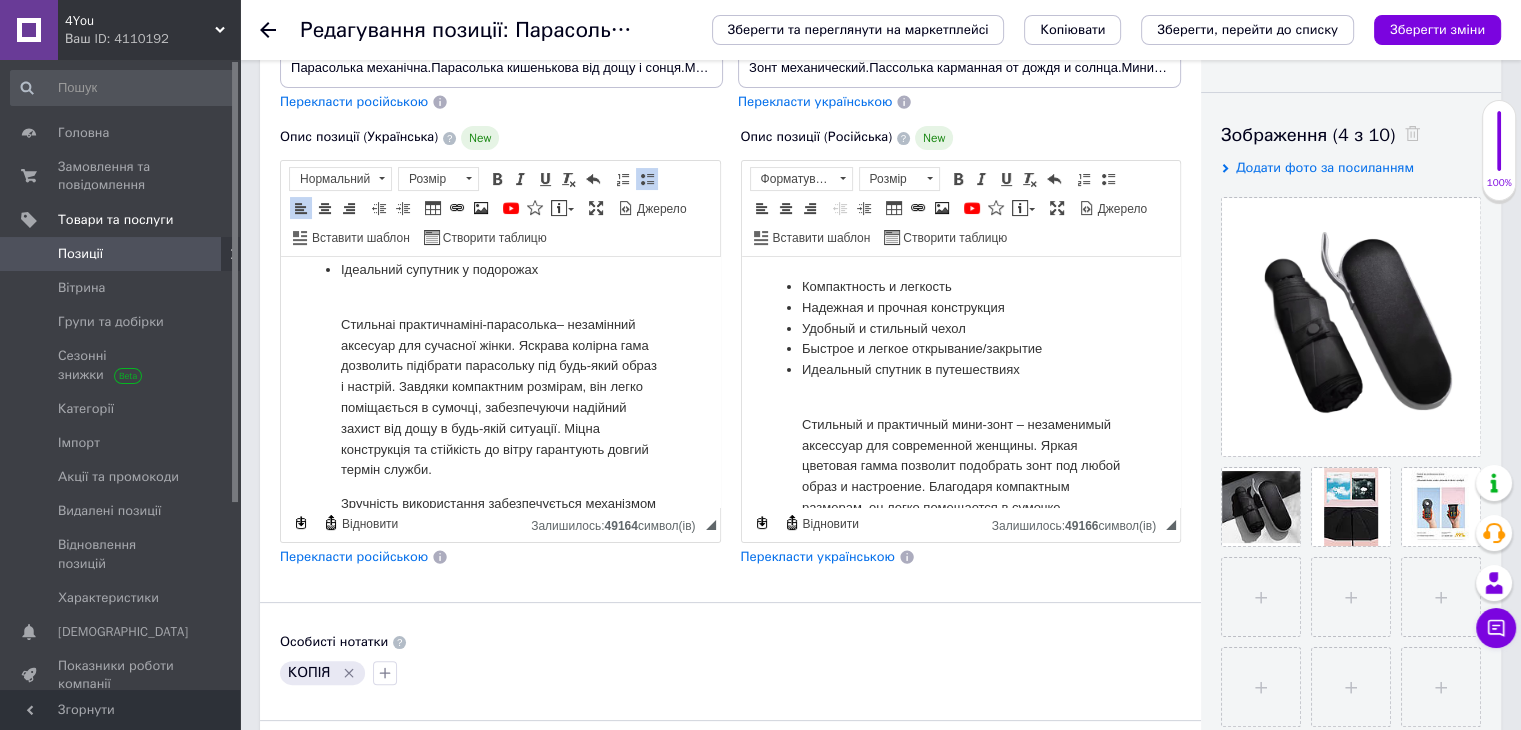 click on "Стильна  і практична  міні-парасолька  – незамінний аксесуар для сучасної жінки. Яскрава колірна гама дозволить підібрати парасольку під будь-який образ і настрій. Завдяки компактним розмірам, він легко поміщається в сумочці, забезпечуючи надійний захист від дощу в будь-якій ситуації. Міцна конструкція та стійкість до вітру гарантують довгий термін служби." at bounding box center [500, 398] 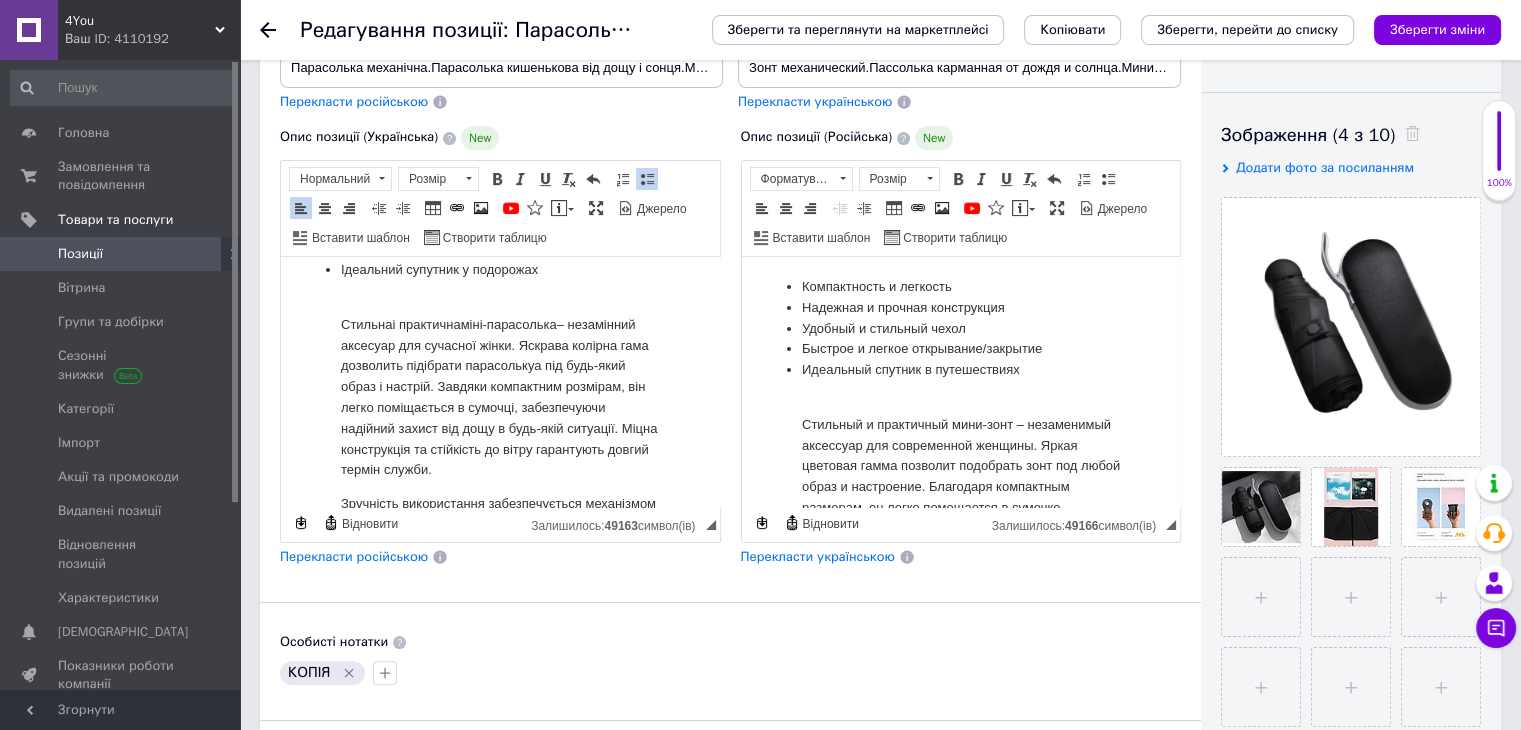 click on "Стильна  і практична  міні-парасолька  – незамінний аксесуар для сучасної жінки. Яскрава колірна гама дозволить підібрати парасолькуа під будь-який образ і настрій. Завдяки компактним розмірам, він легко поміщається в сумочці, забезпечуючи надійний захист від дощу в будь-якій ситуації. Міцна конструкція та стійкість до вітру гарантують довгий термін служби." at bounding box center (500, 398) 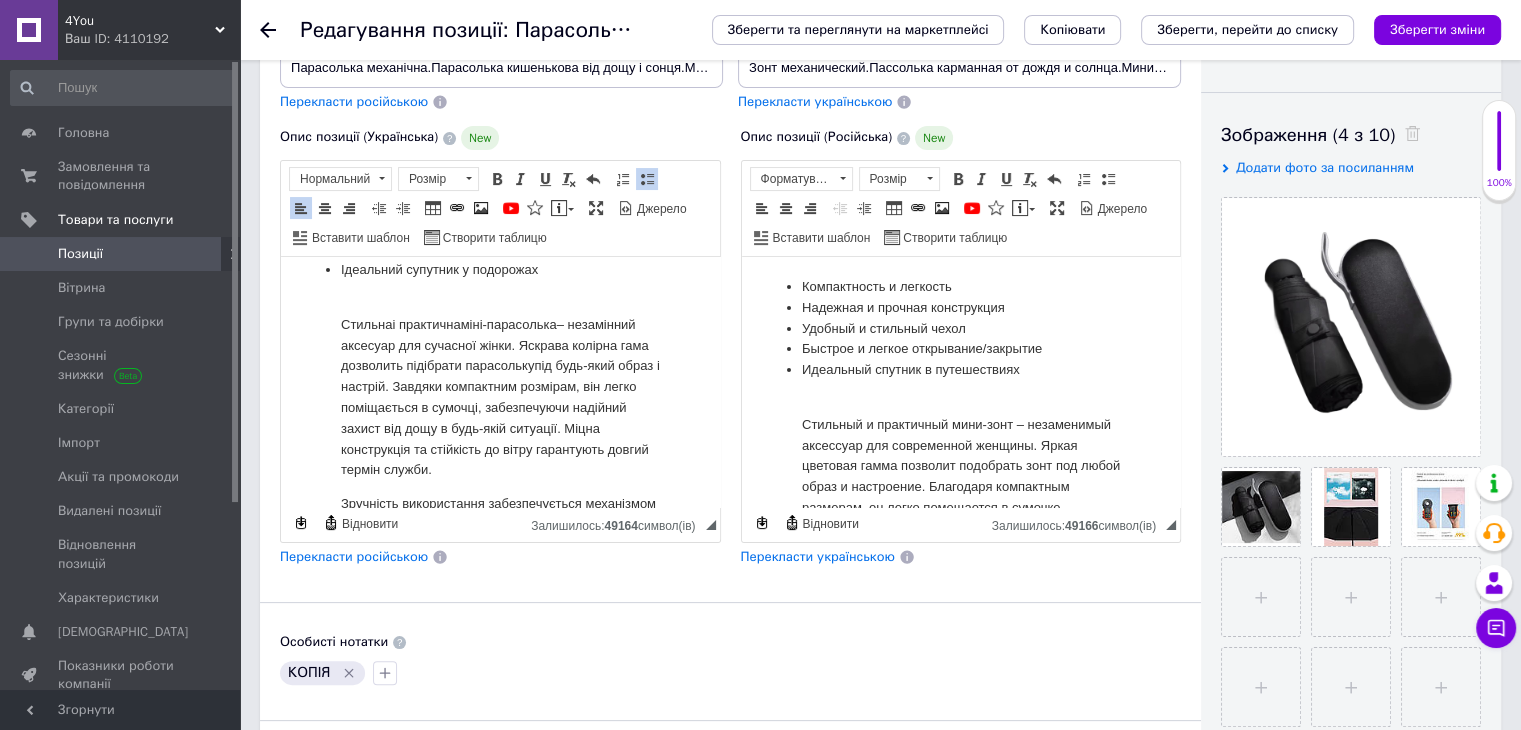click on "Стильна  і практична  міні-парасолька  – незамінний аксесуар для сучасної жінки. Яскрава колірна гама дозволить підібрати парасольку  під будь-який образ і настрій. Завдяки компактним розмірам, він легко поміщається в сумочці, забезпечуючи надійний захист від дощу в будь-якій ситуації. Міцна конструкція та стійкість до вітру гарантують довгий термін служби." at bounding box center [500, 398] 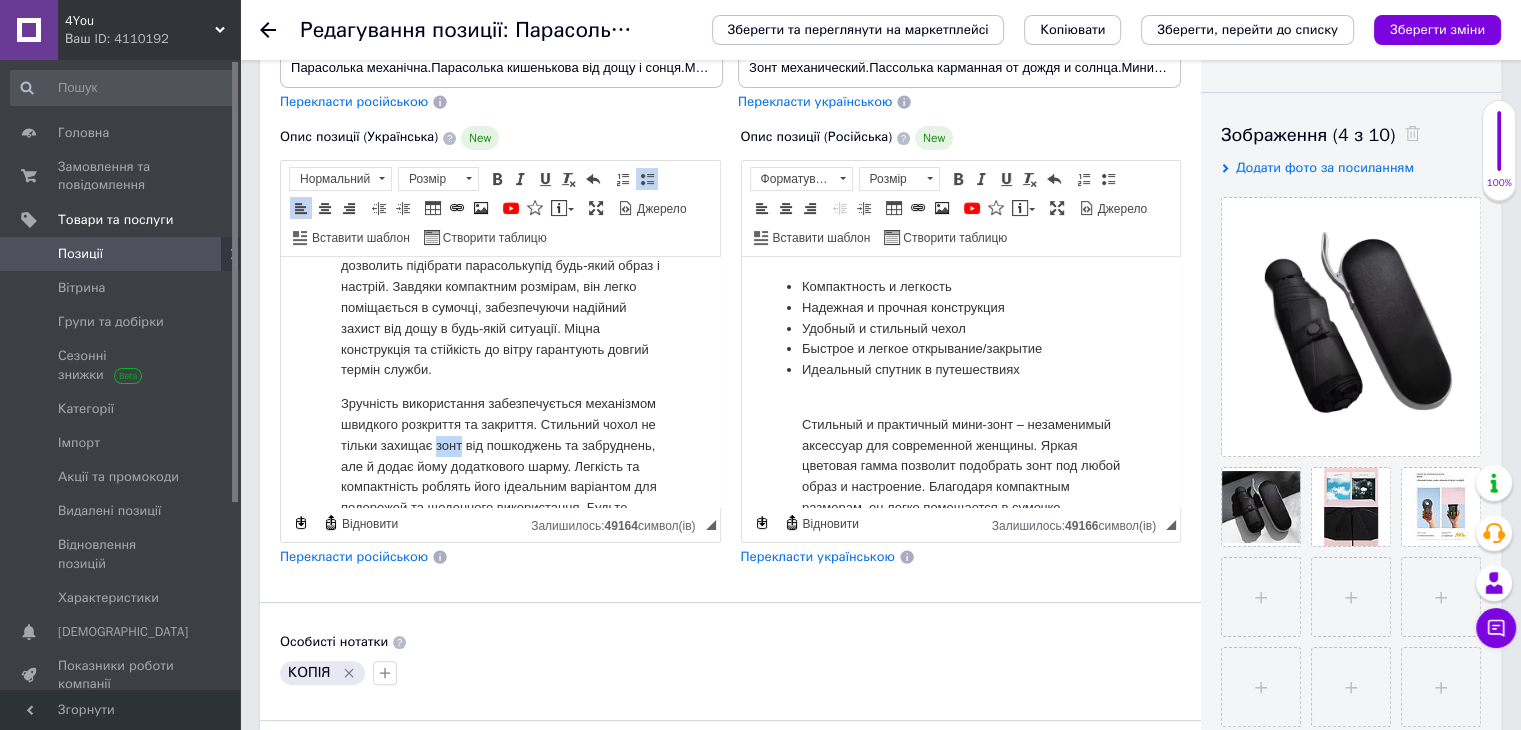 drag, startPoint x: 553, startPoint y: 446, endPoint x: 577, endPoint y: 448, distance: 24.083189 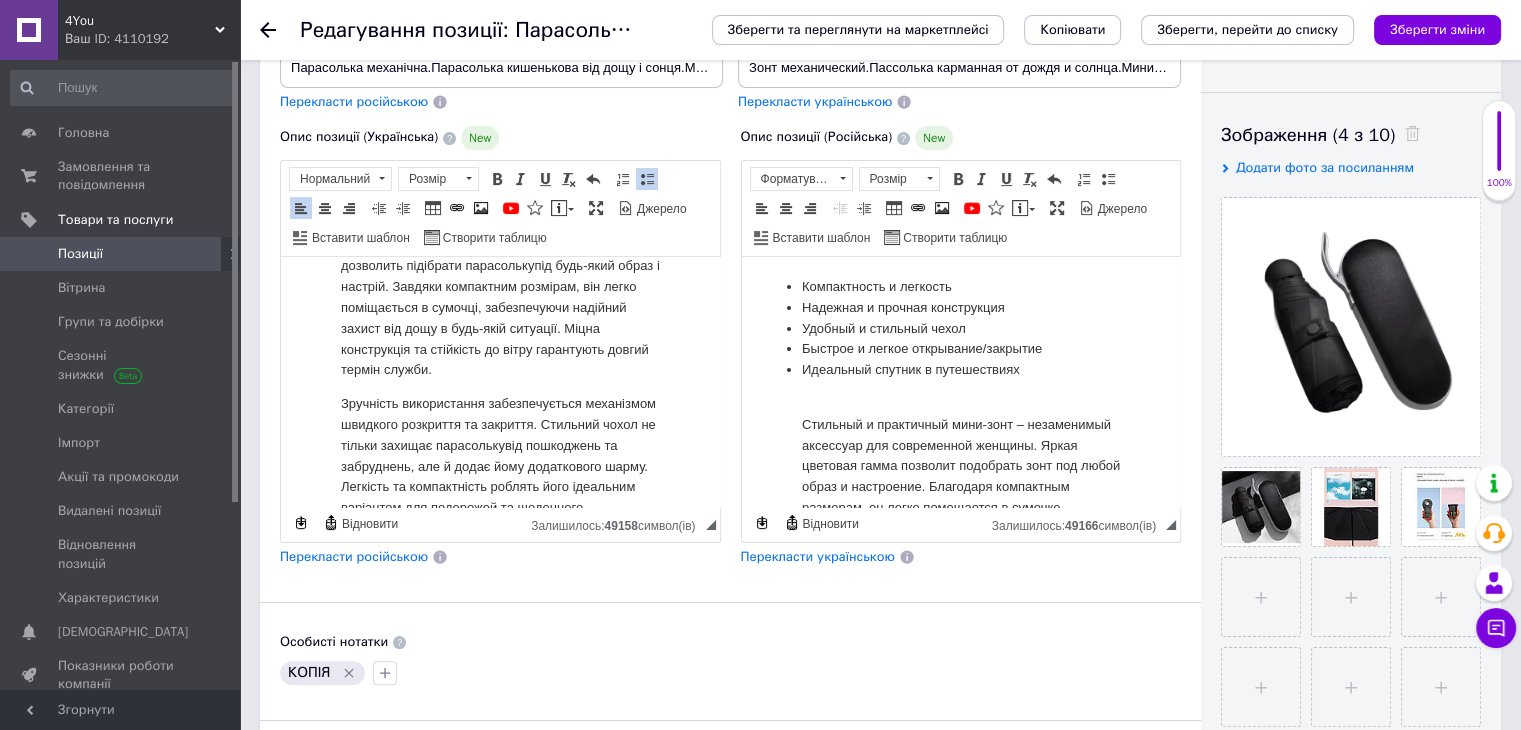 scroll, scrollTop: 273, scrollLeft: 0, axis: vertical 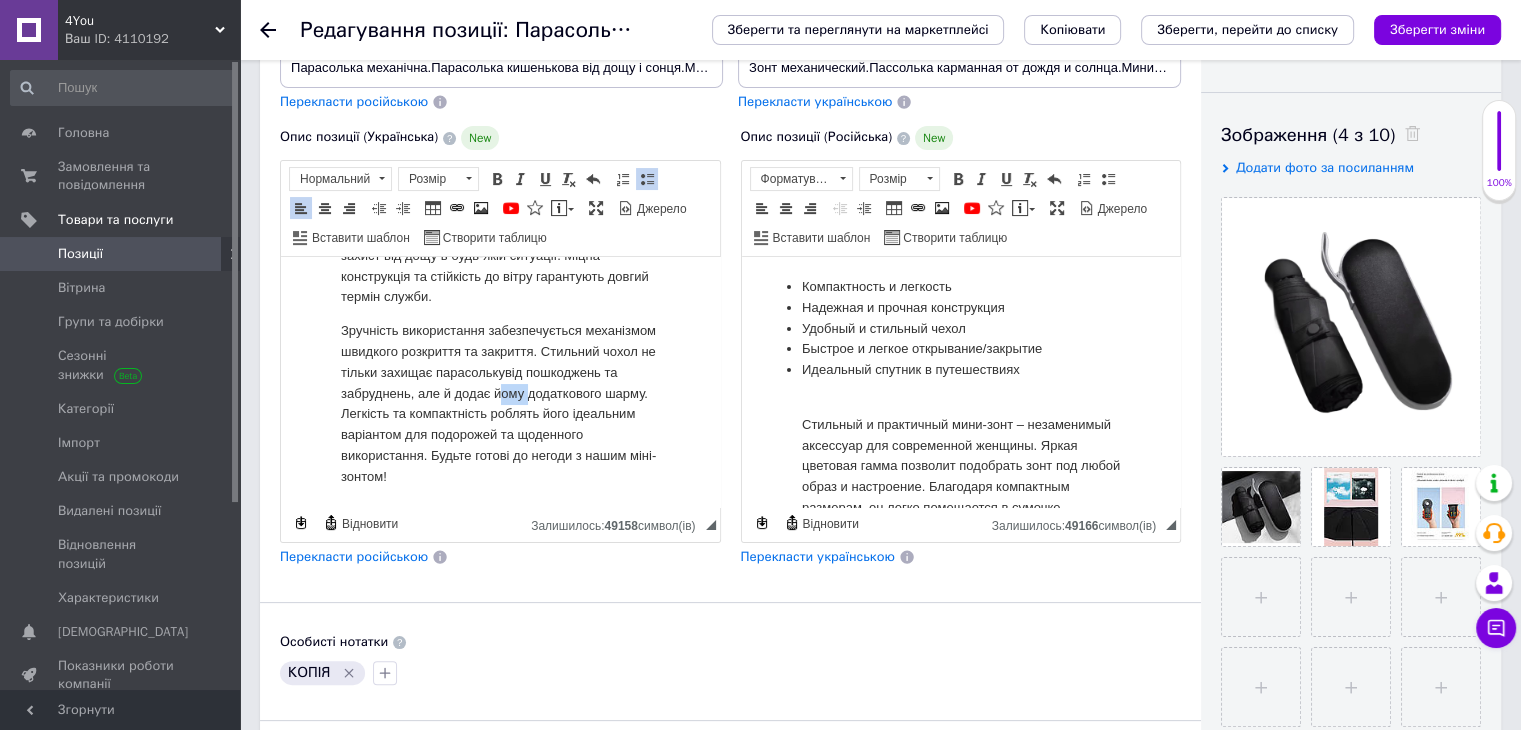 drag, startPoint x: 621, startPoint y: 392, endPoint x: 589, endPoint y: 391, distance: 32.01562 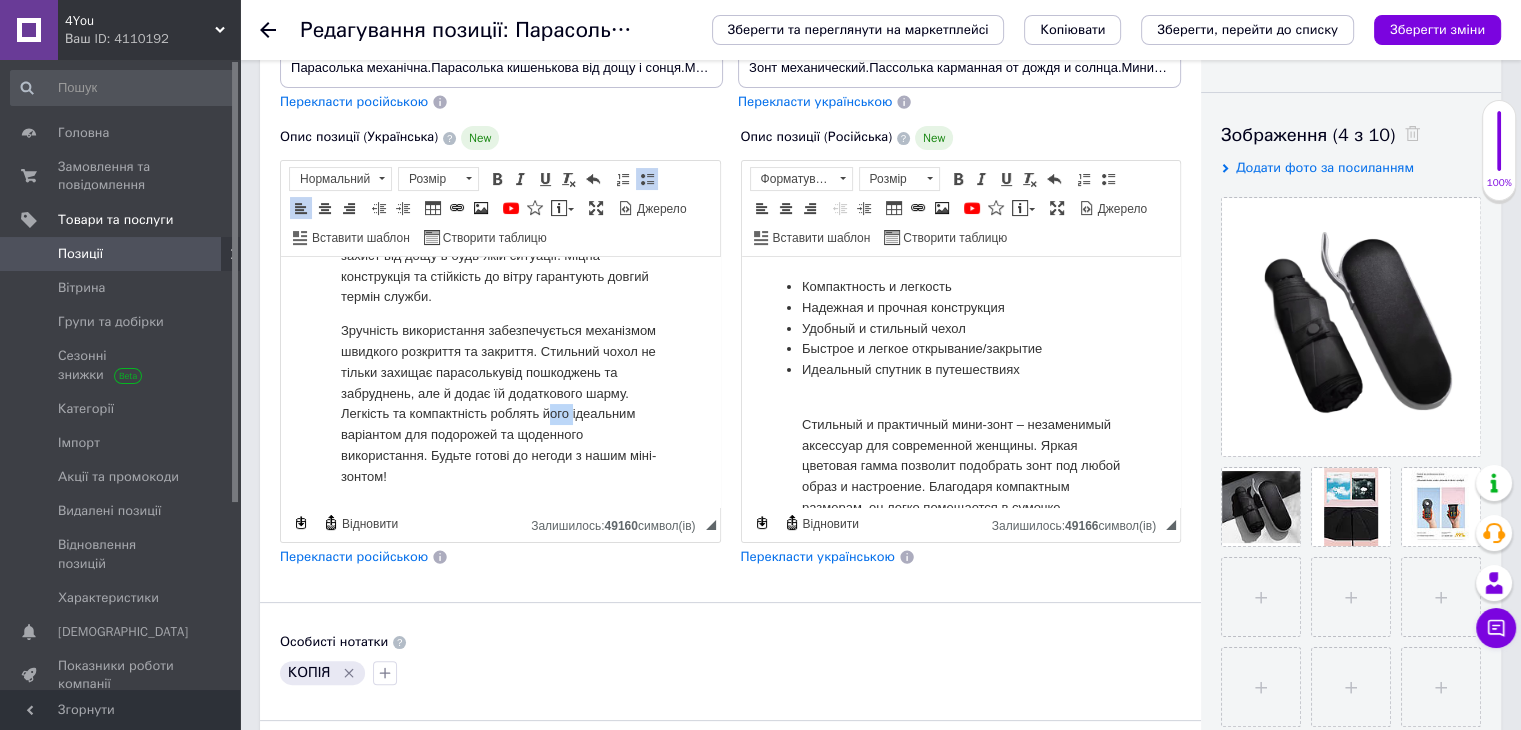 drag, startPoint x: 419, startPoint y: 435, endPoint x: 395, endPoint y: 438, distance: 24.186773 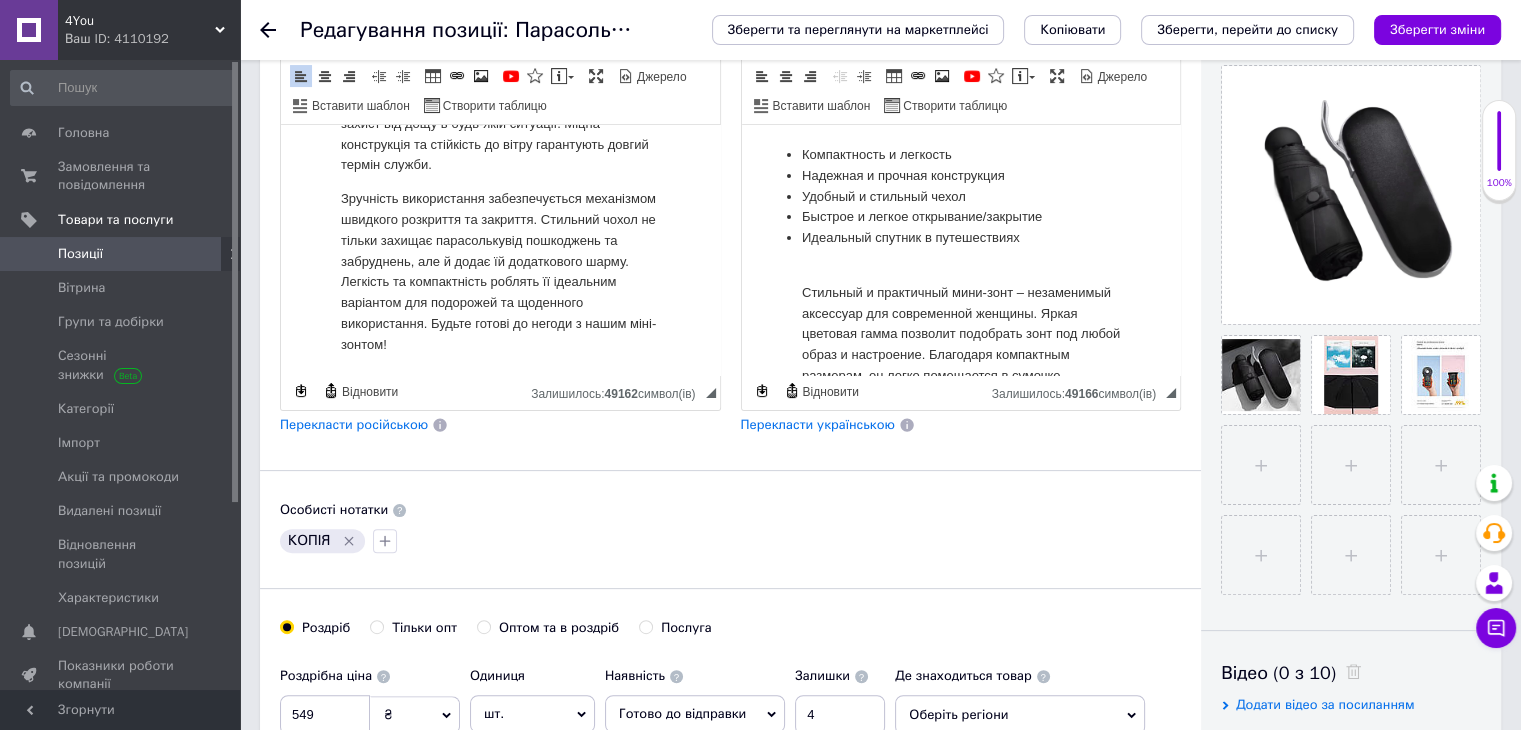 scroll, scrollTop: 400, scrollLeft: 0, axis: vertical 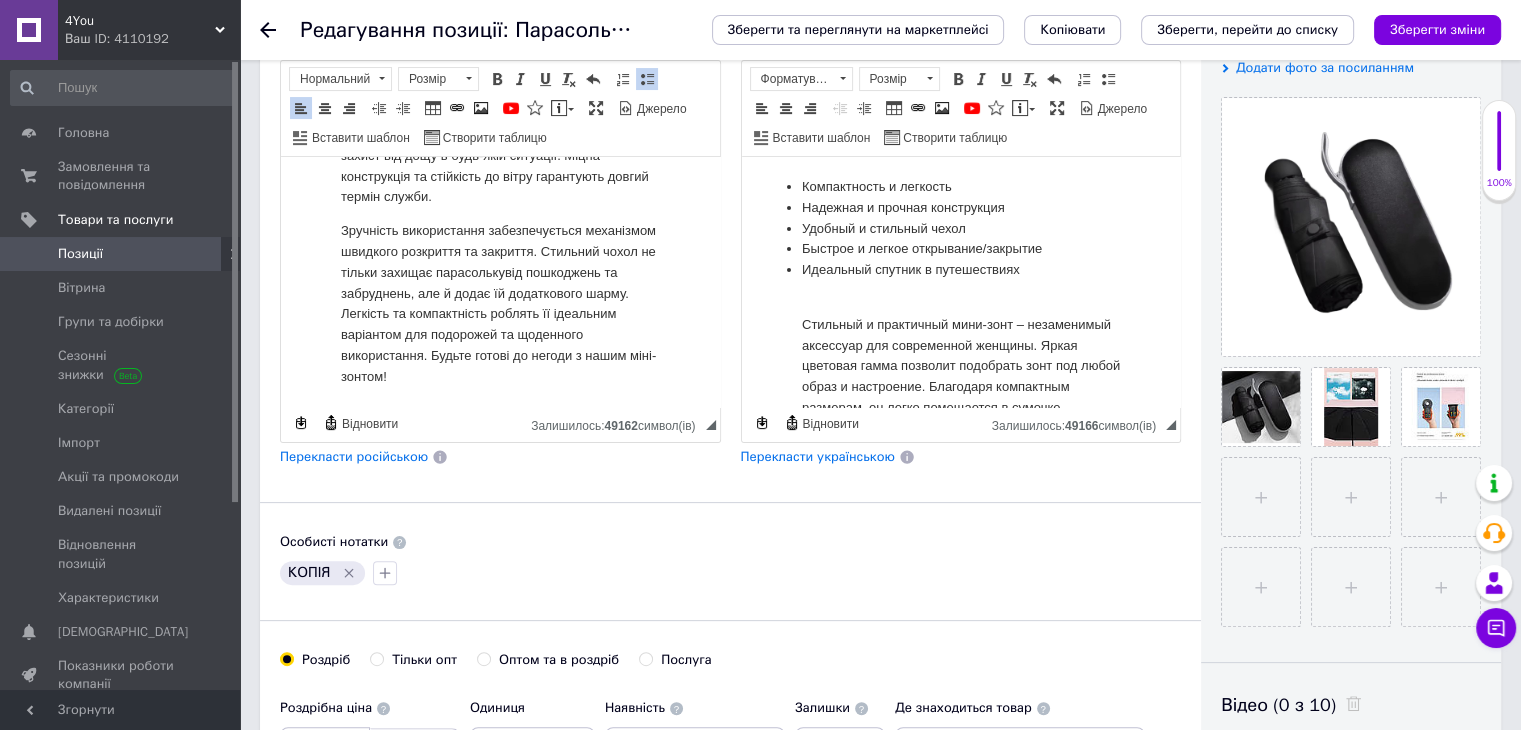 click on "Зручність використання забезпечується механізмом швидкого розкриття та закриття. Стильний чохол не тільки захищає парасольку  від пошкоджень та забруднень, але й додає їй додаткового шарму. Легкість та компактність роблять її ідеальним варіантом для подорожей та щоденного використання. Будьте готові до негоди з нашим міні-зонтом!" at bounding box center (500, 304) 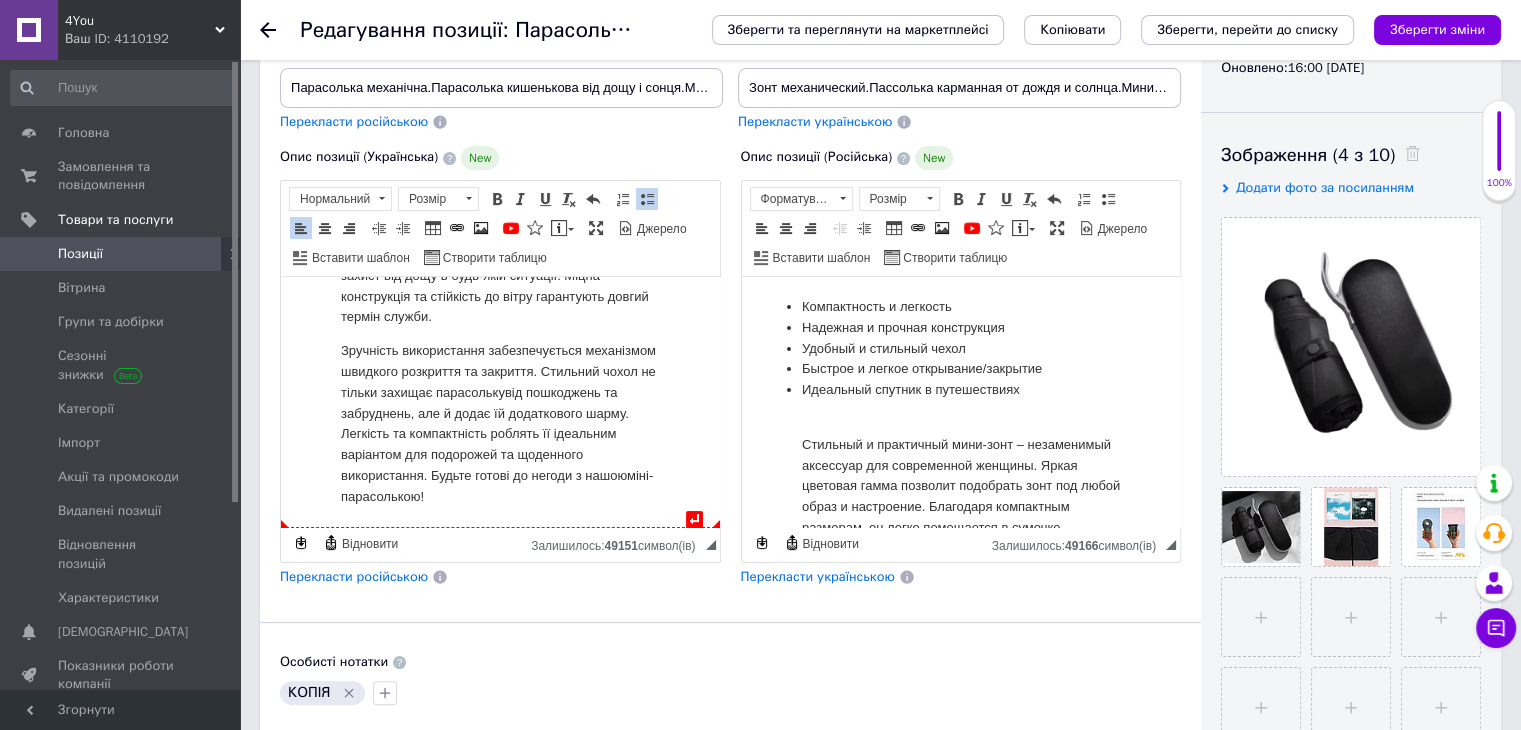 scroll, scrollTop: 400, scrollLeft: 0, axis: vertical 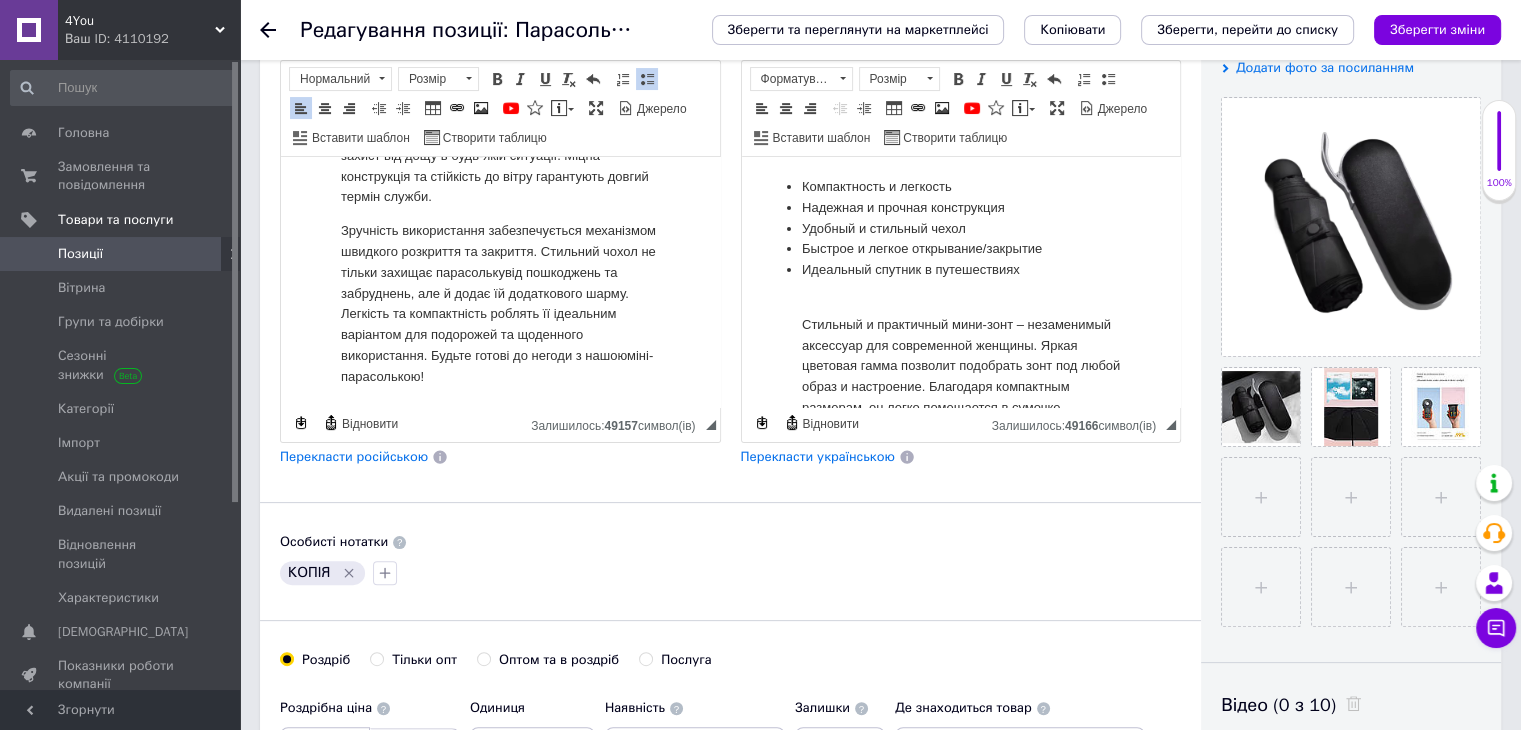 click 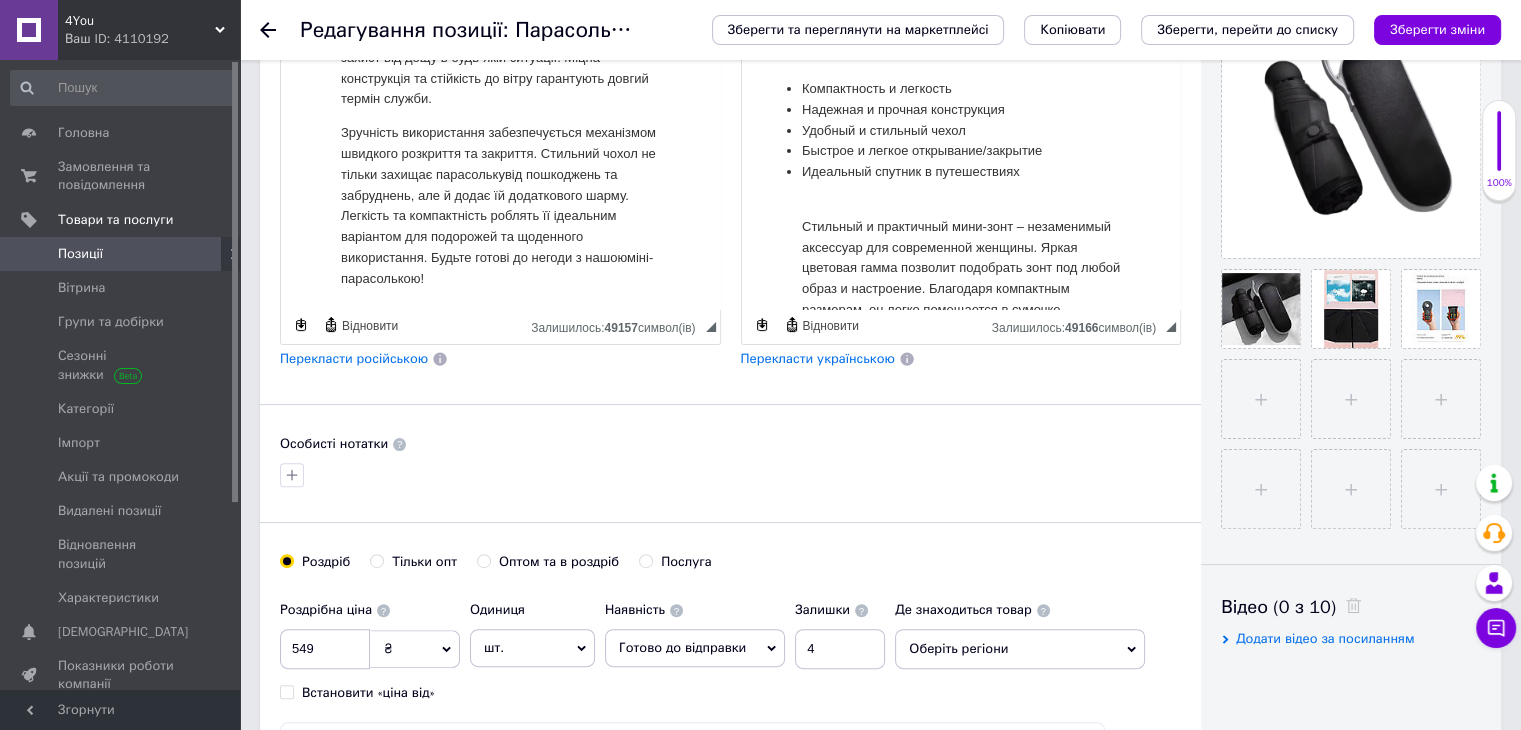 scroll, scrollTop: 700, scrollLeft: 0, axis: vertical 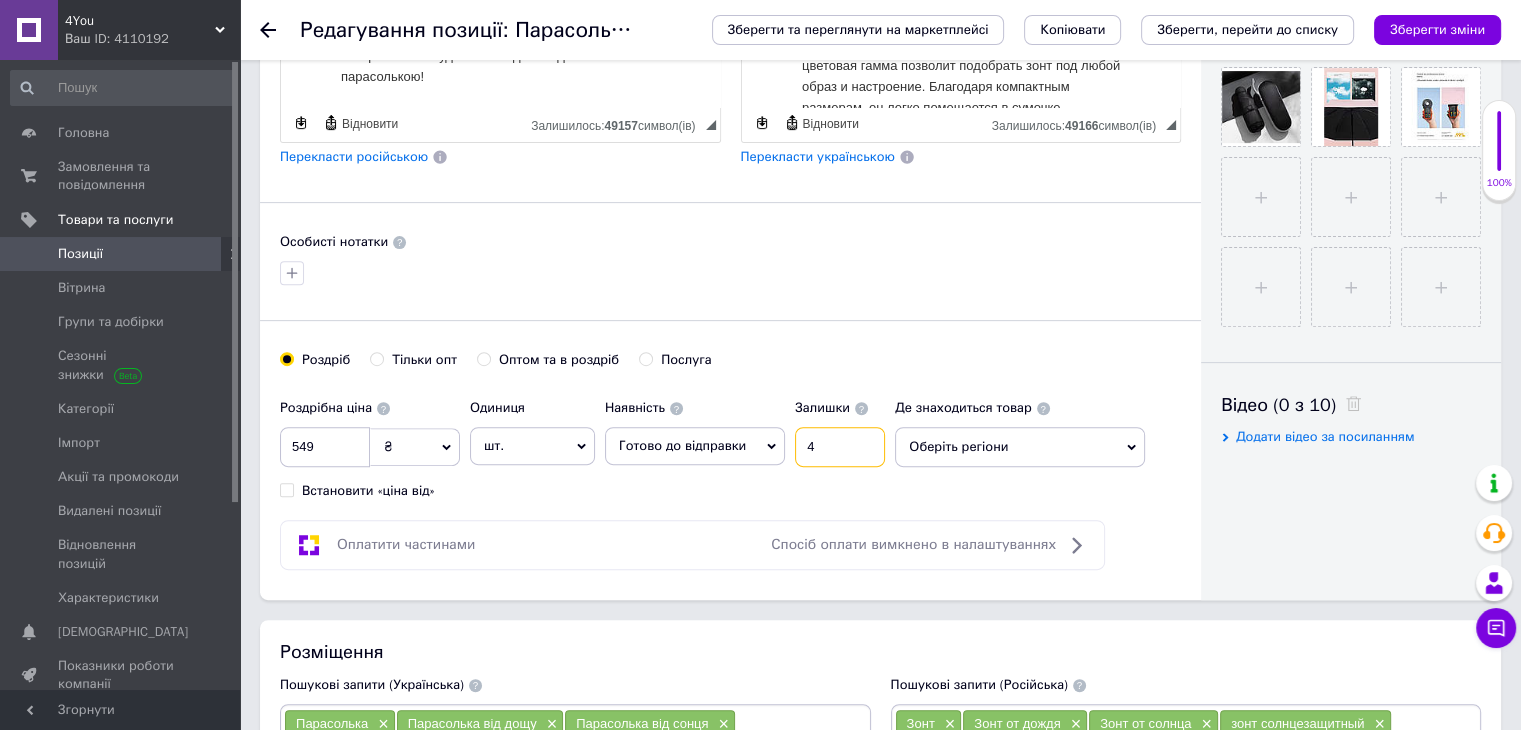 drag, startPoint x: 826, startPoint y: 453, endPoint x: 781, endPoint y: 454, distance: 45.01111 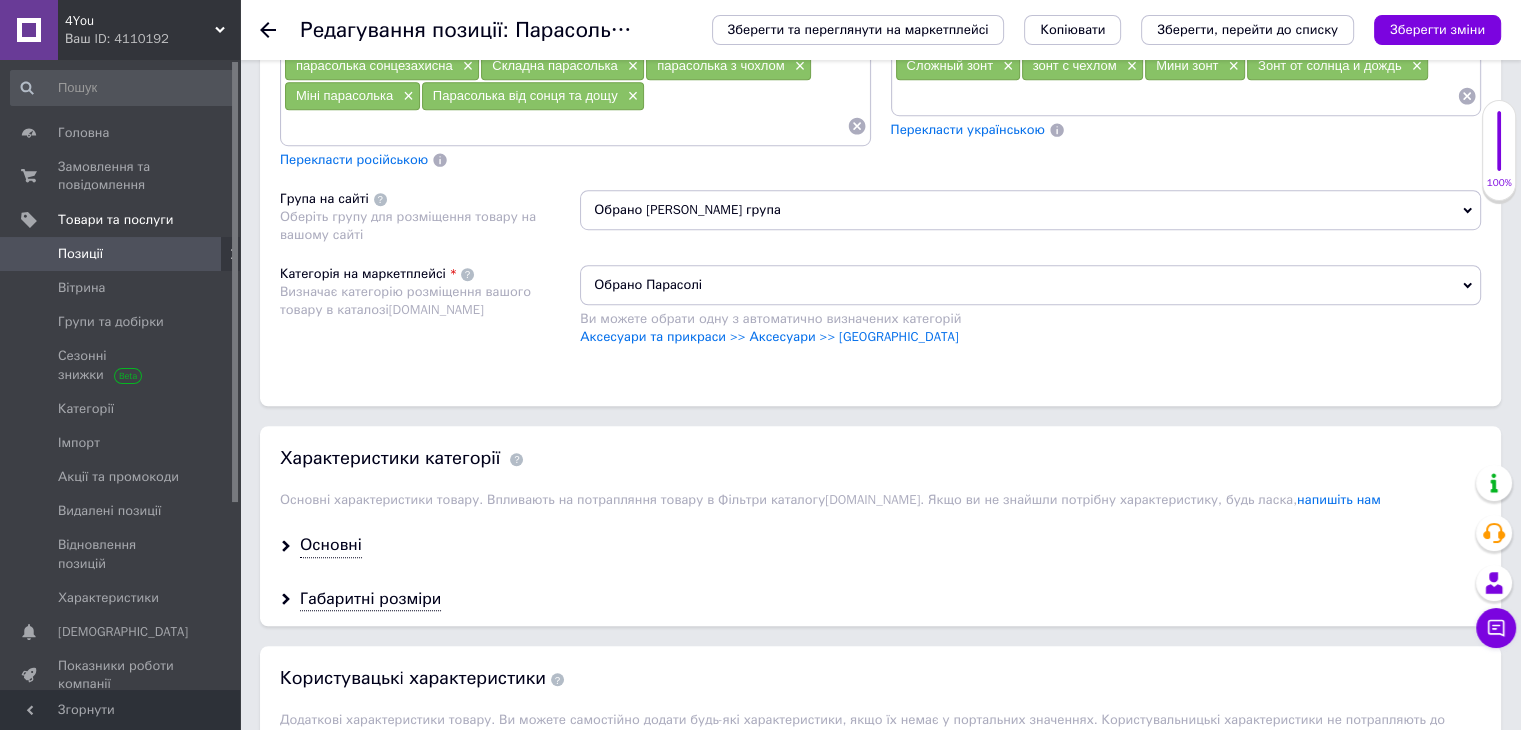 scroll, scrollTop: 1400, scrollLeft: 0, axis: vertical 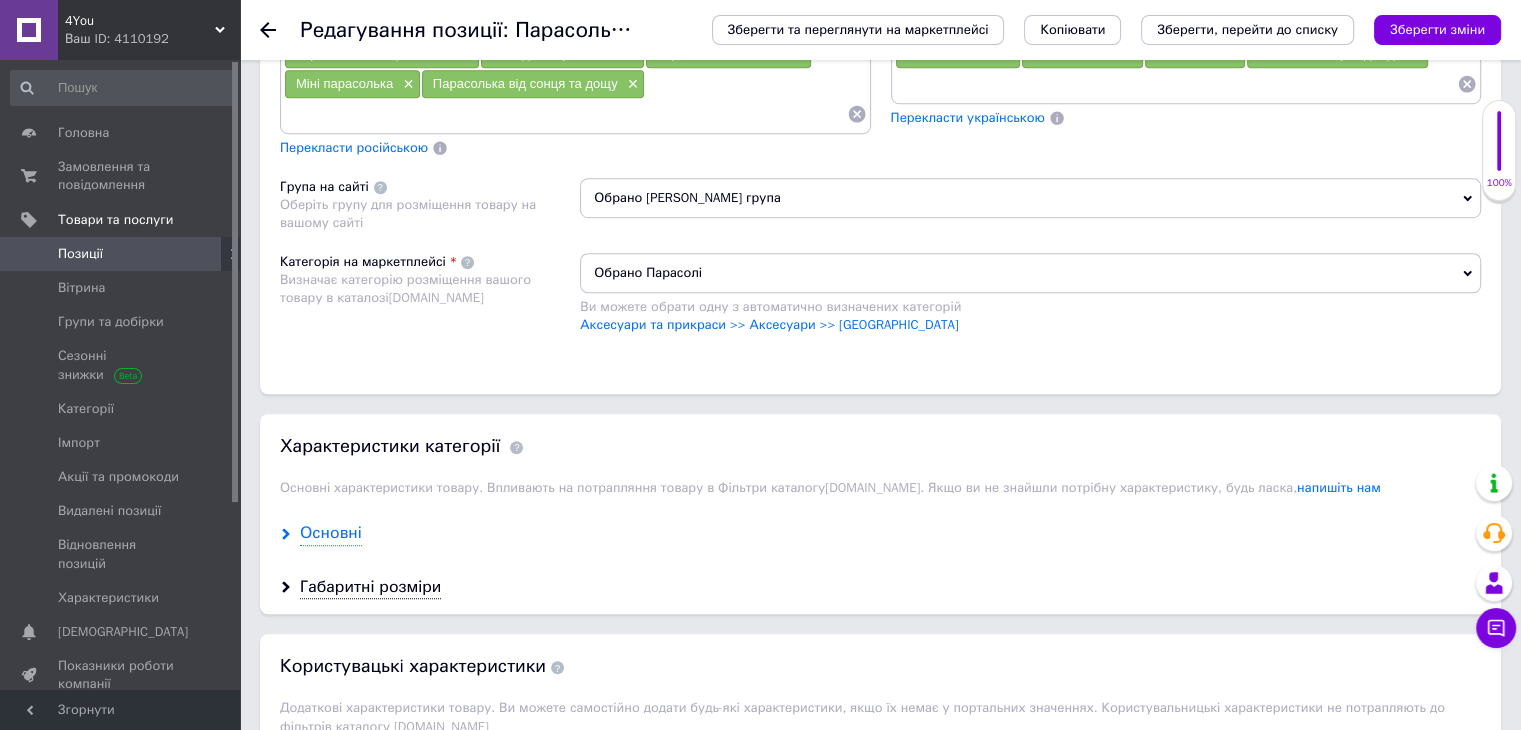type on "1" 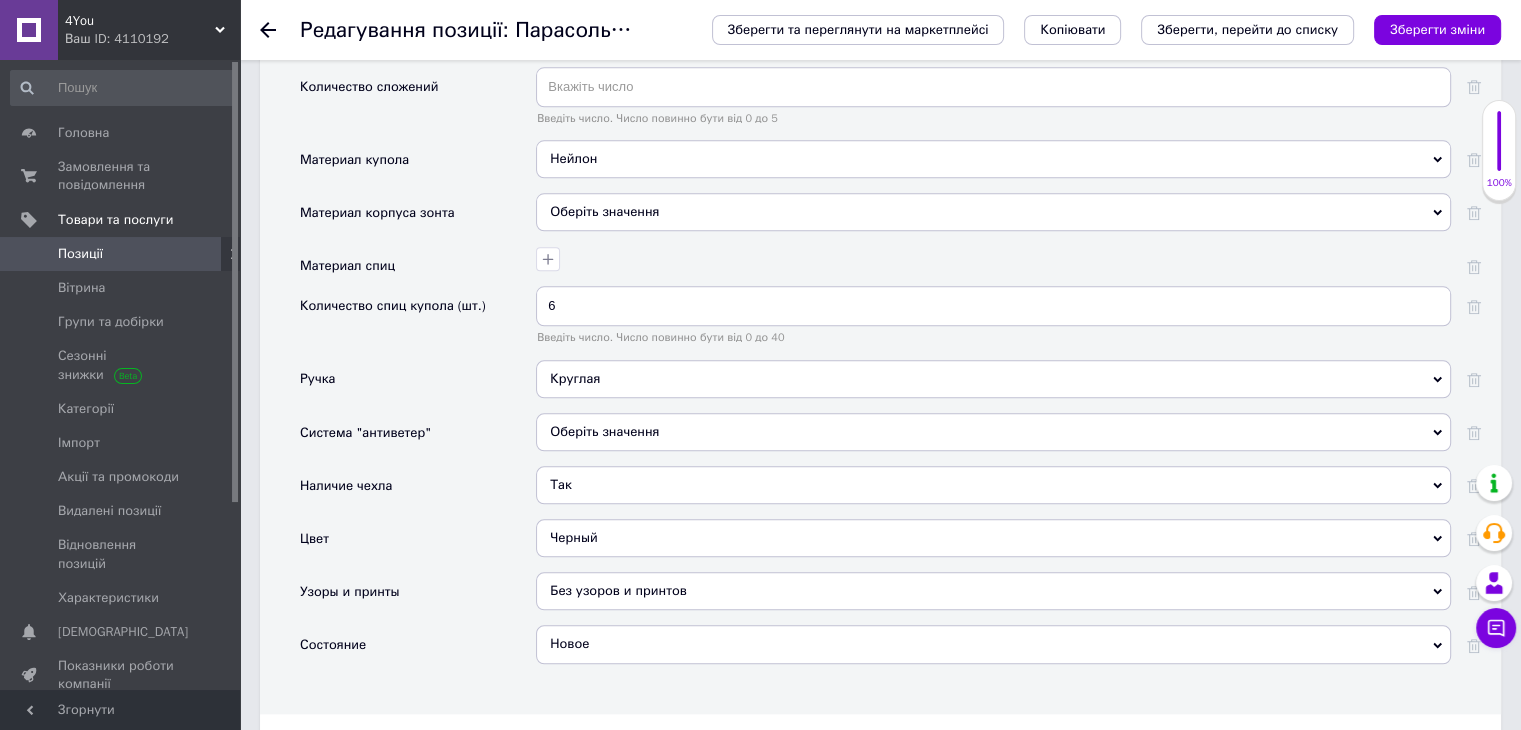 scroll, scrollTop: 2200, scrollLeft: 0, axis: vertical 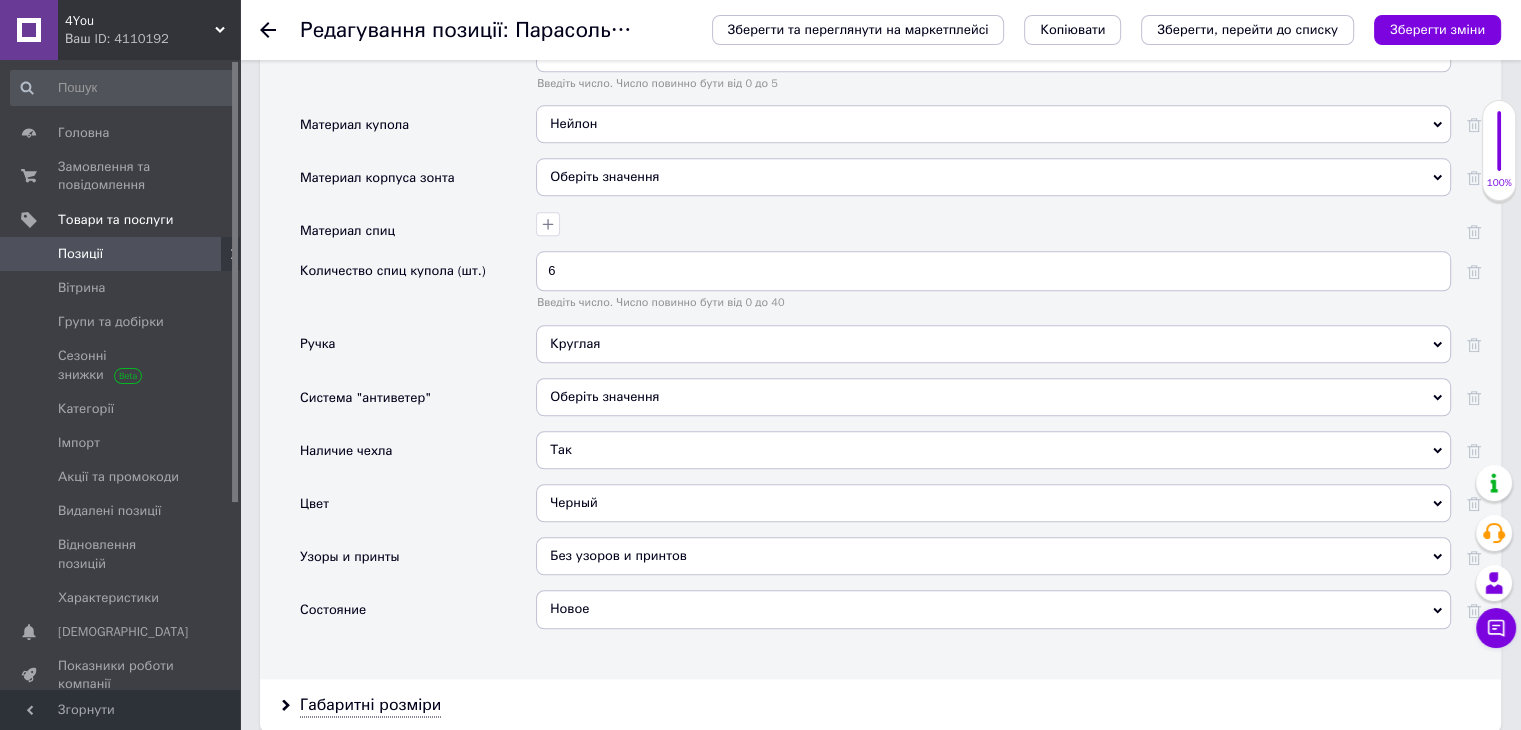 click on "Черный" at bounding box center [993, 503] 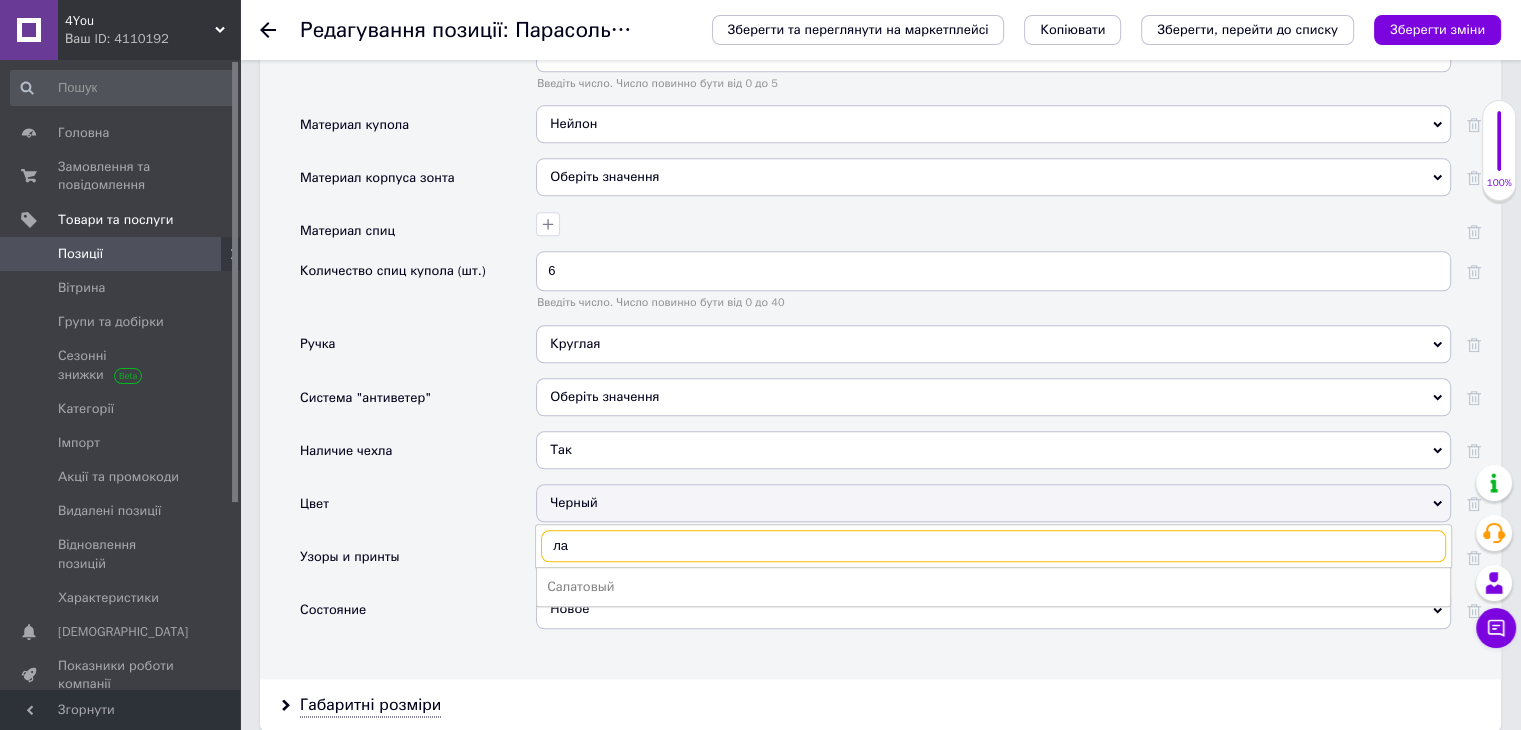 type on "л" 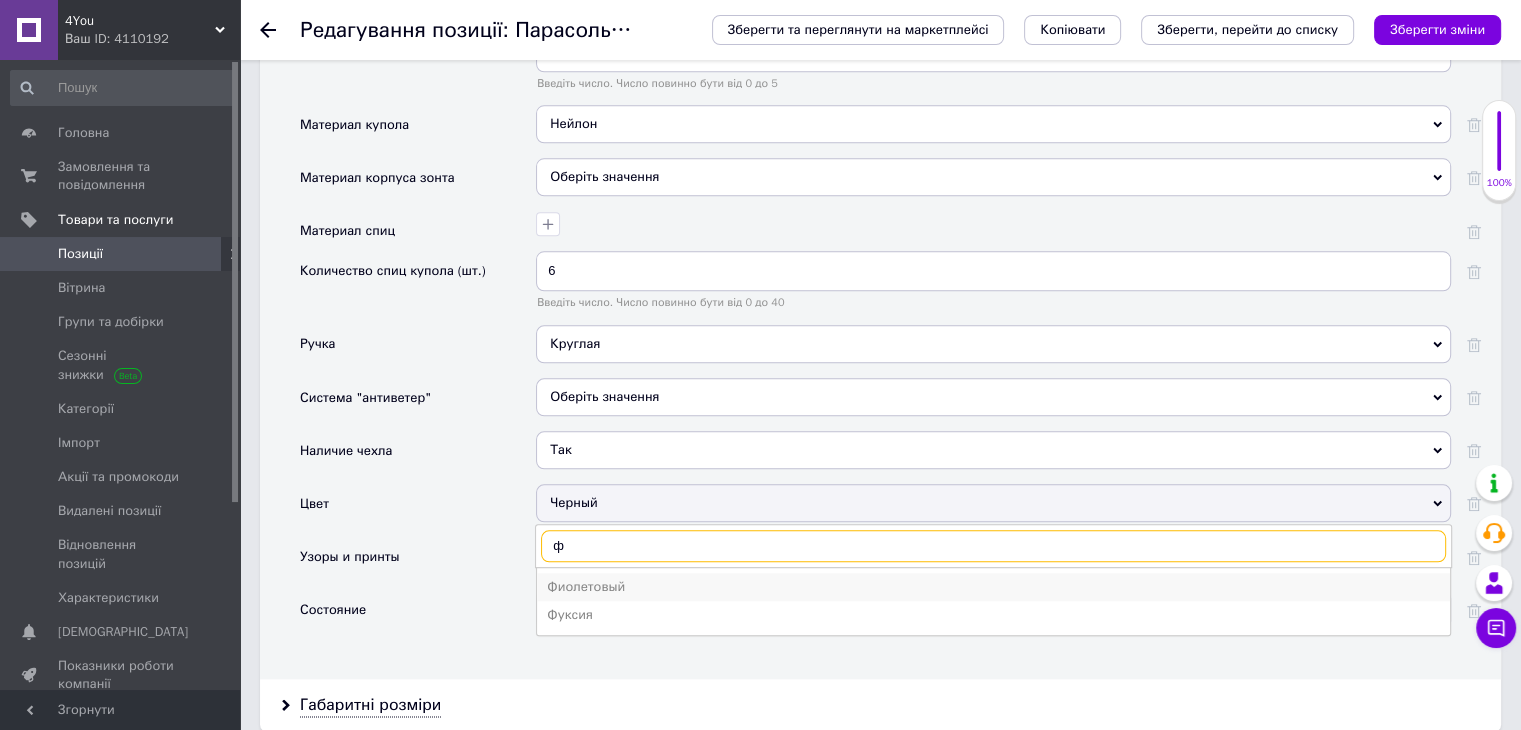 type on "ф" 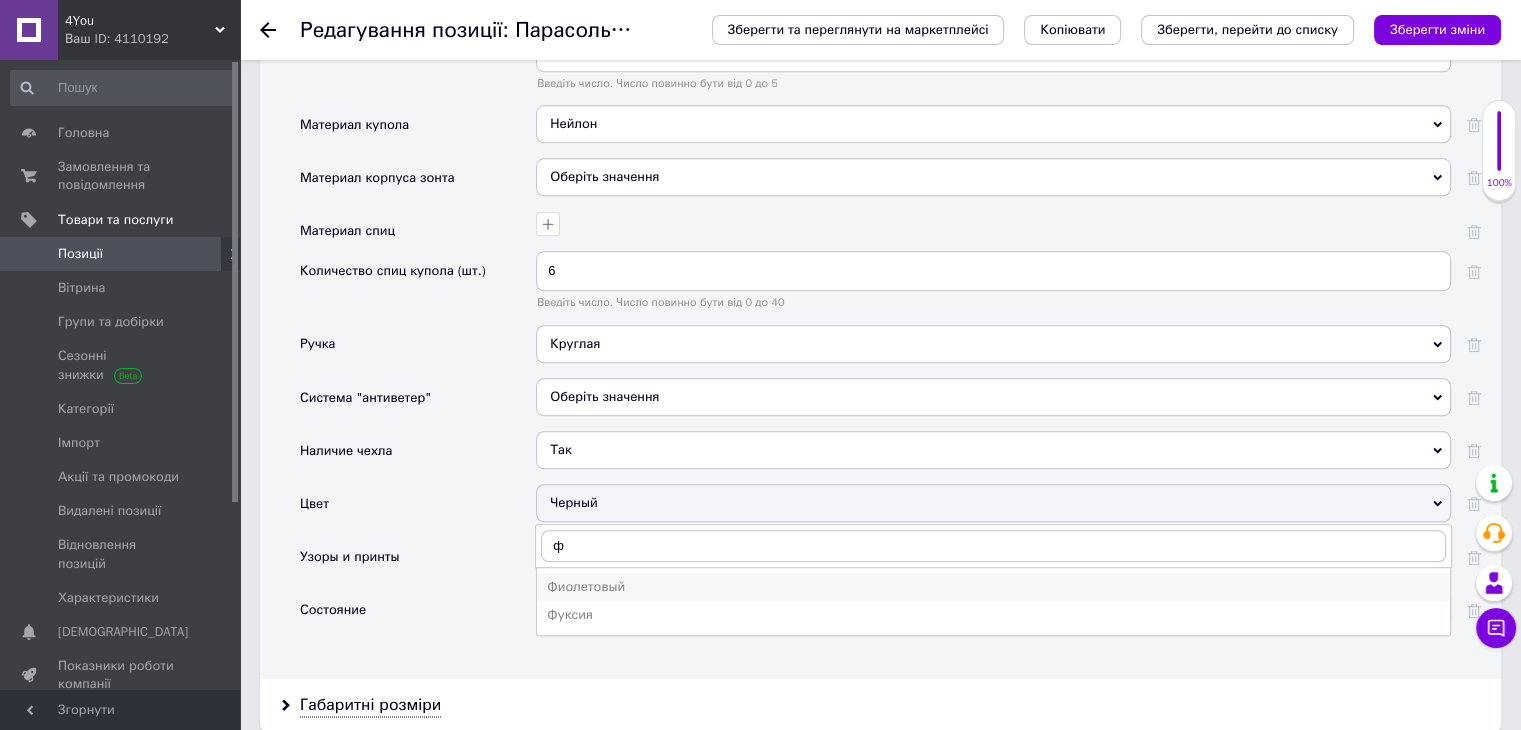 click on "Фиолетовый" at bounding box center (993, 587) 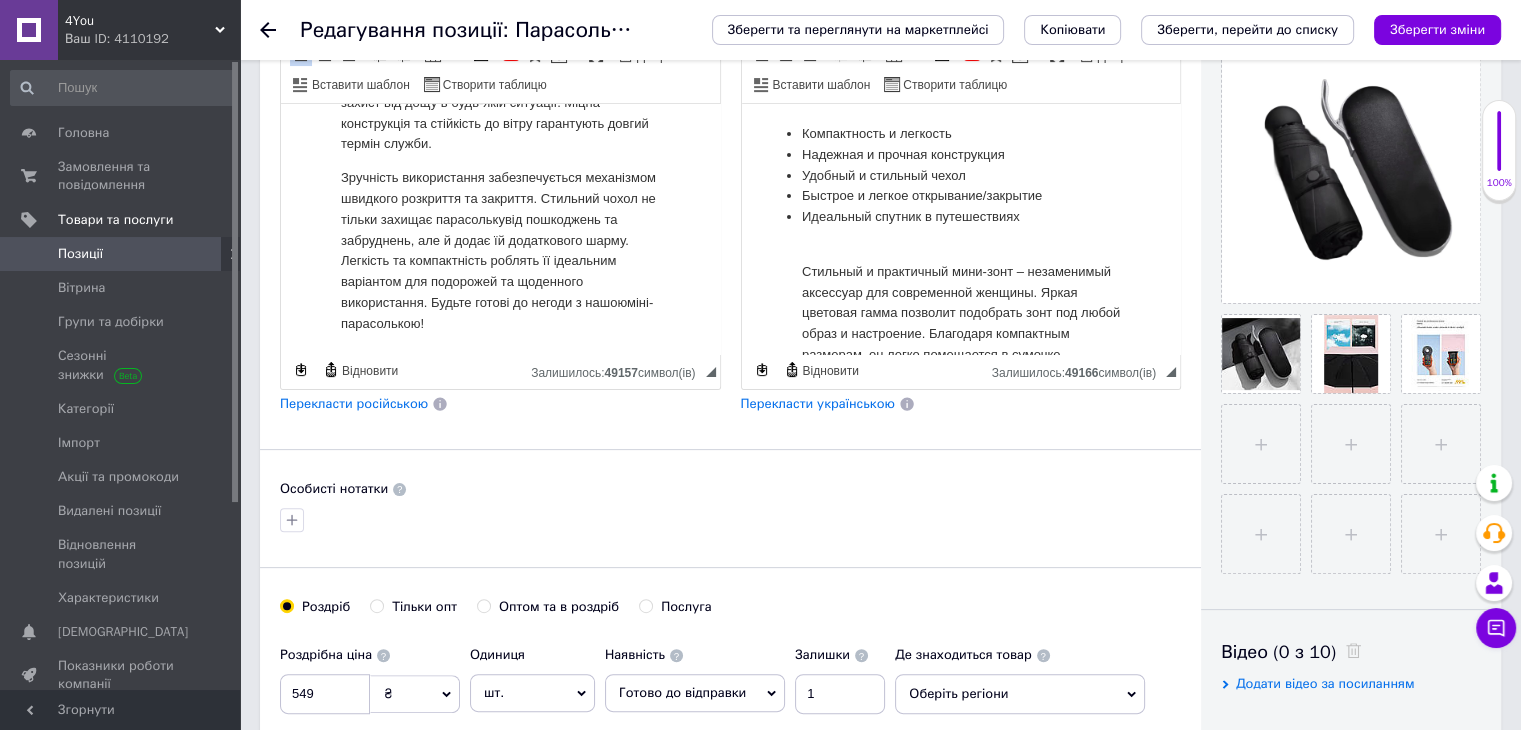 scroll, scrollTop: 300, scrollLeft: 0, axis: vertical 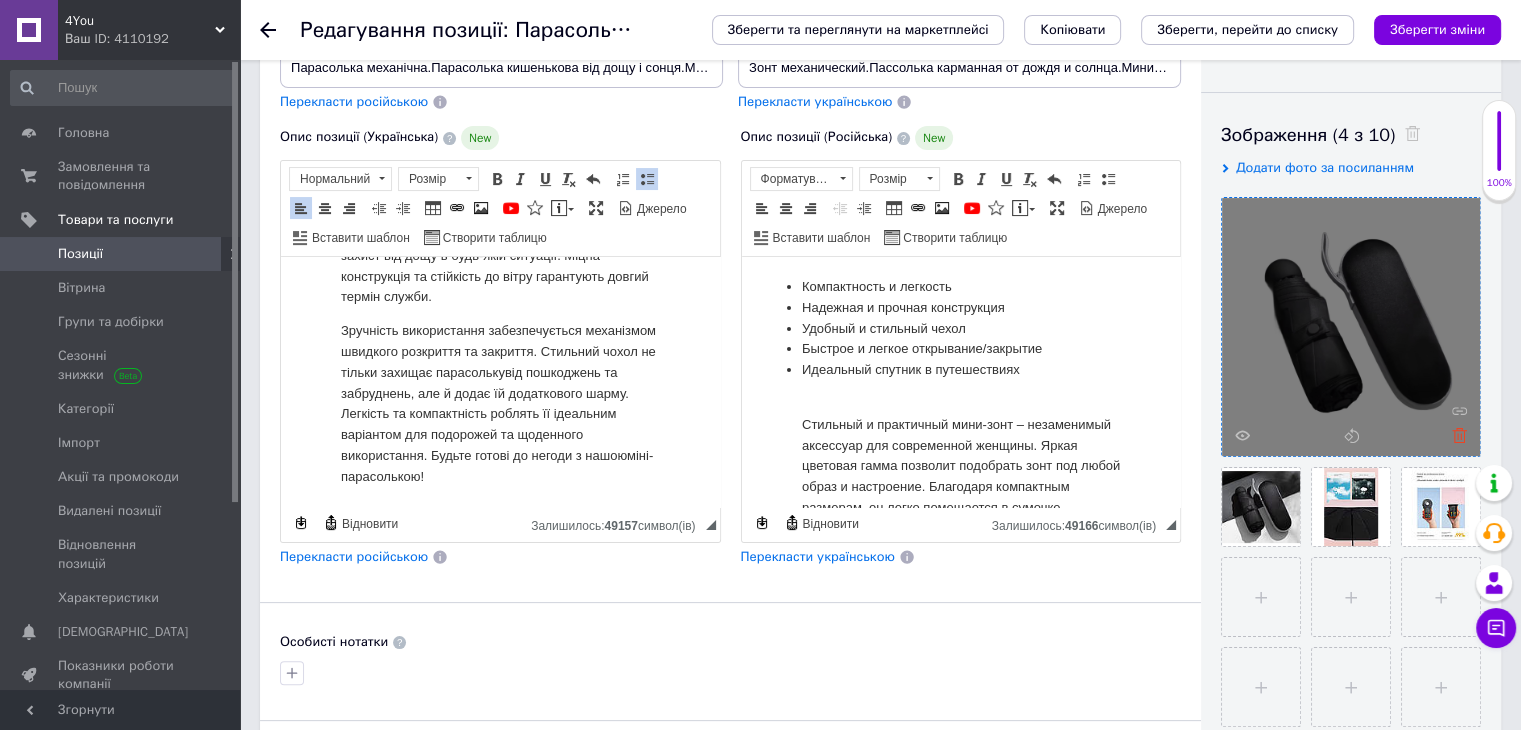 click 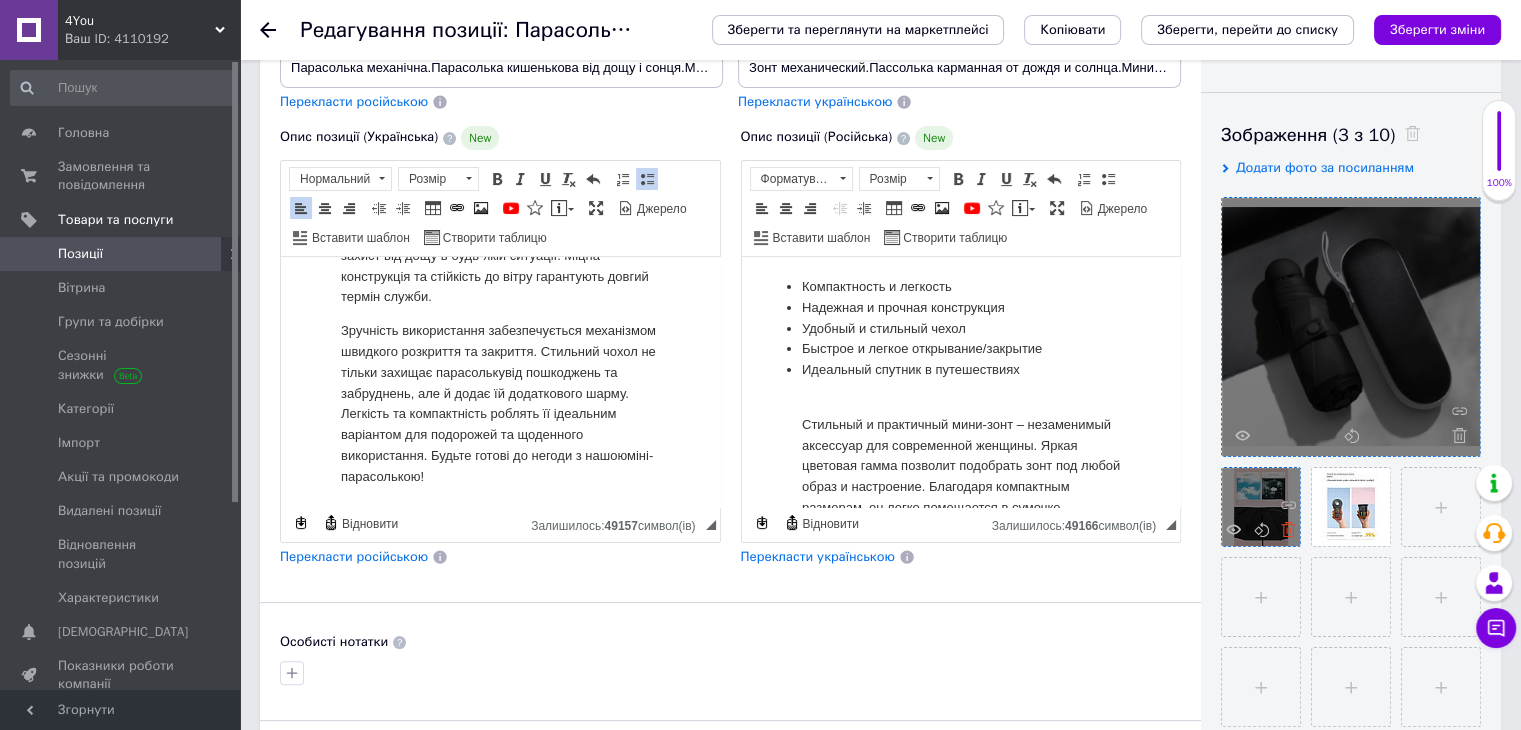 click 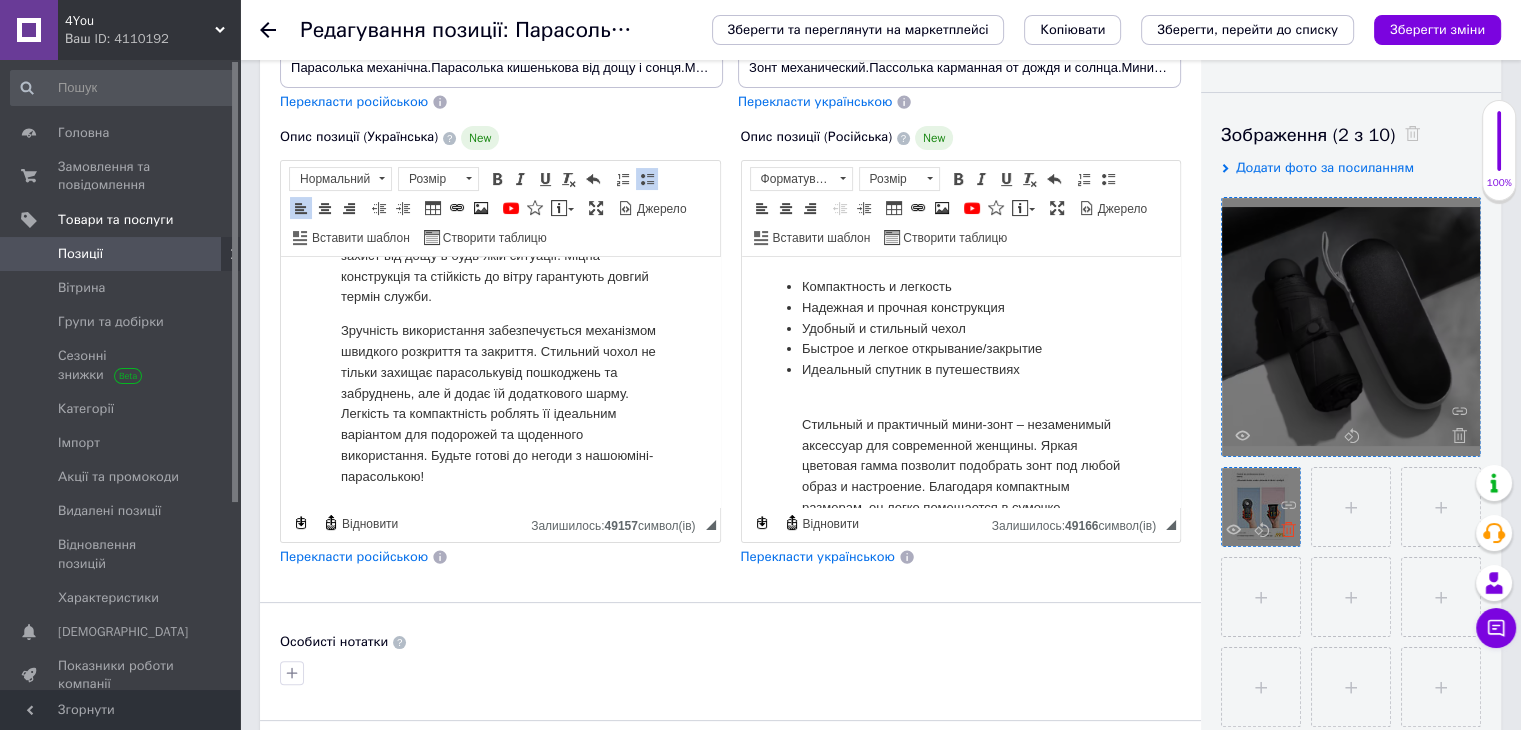 click 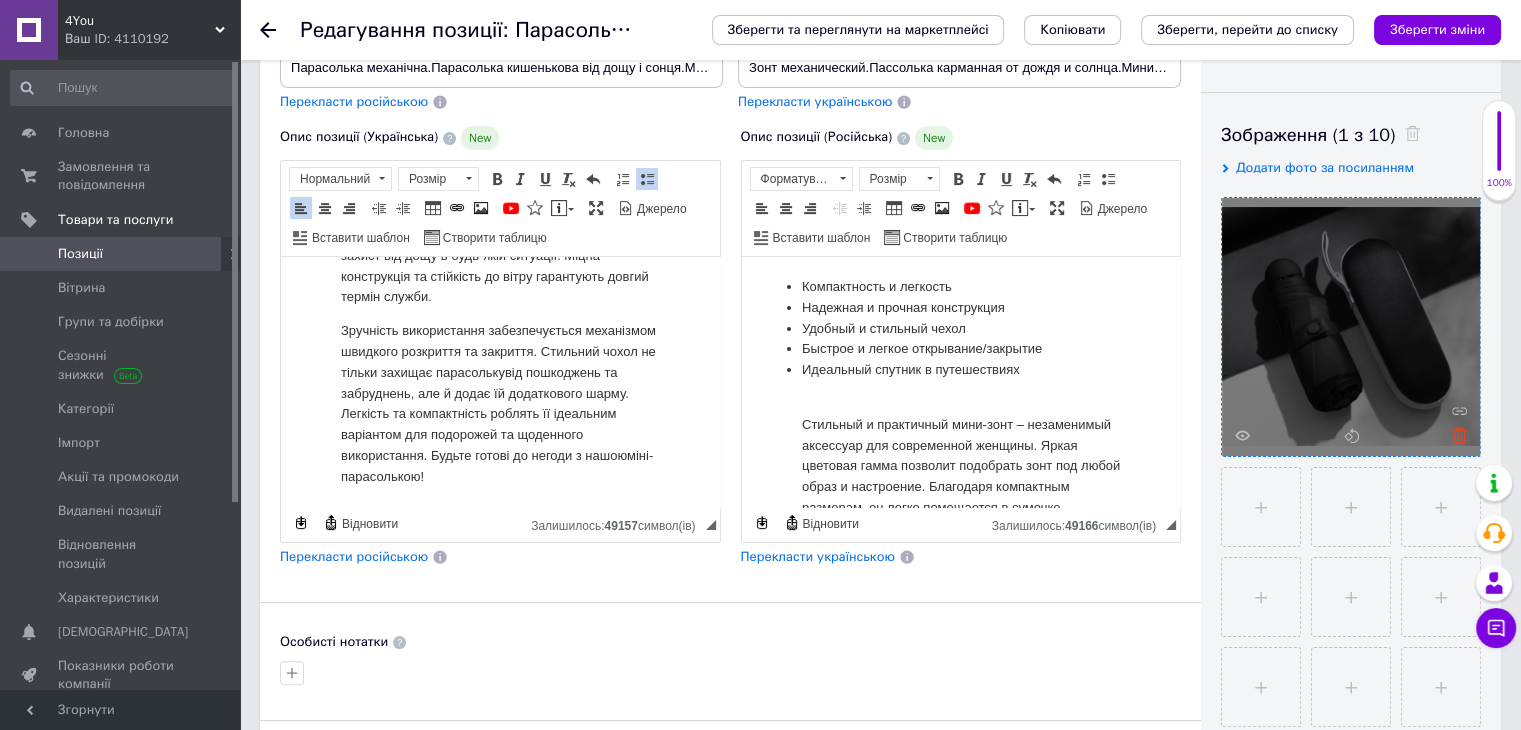 click 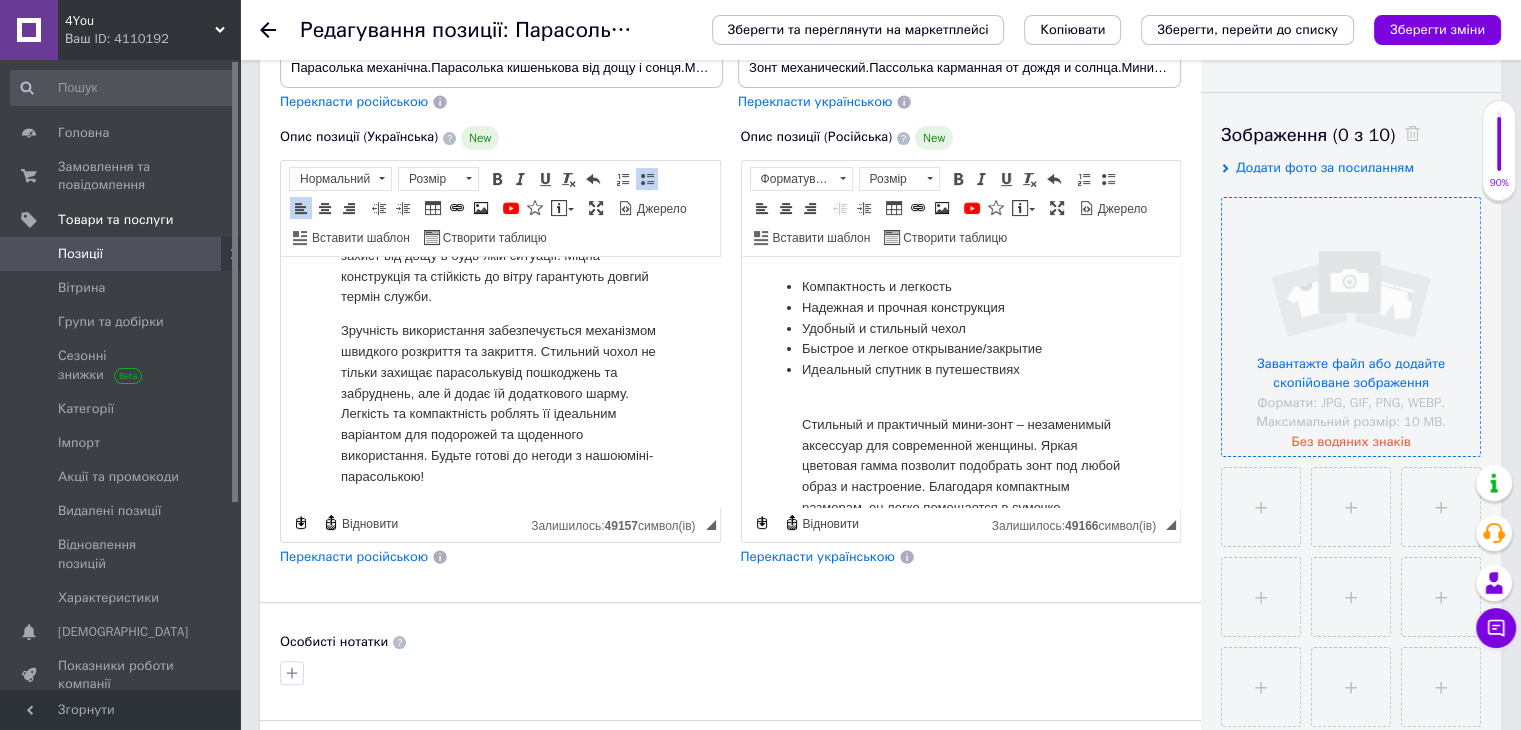 click at bounding box center [1351, 327] 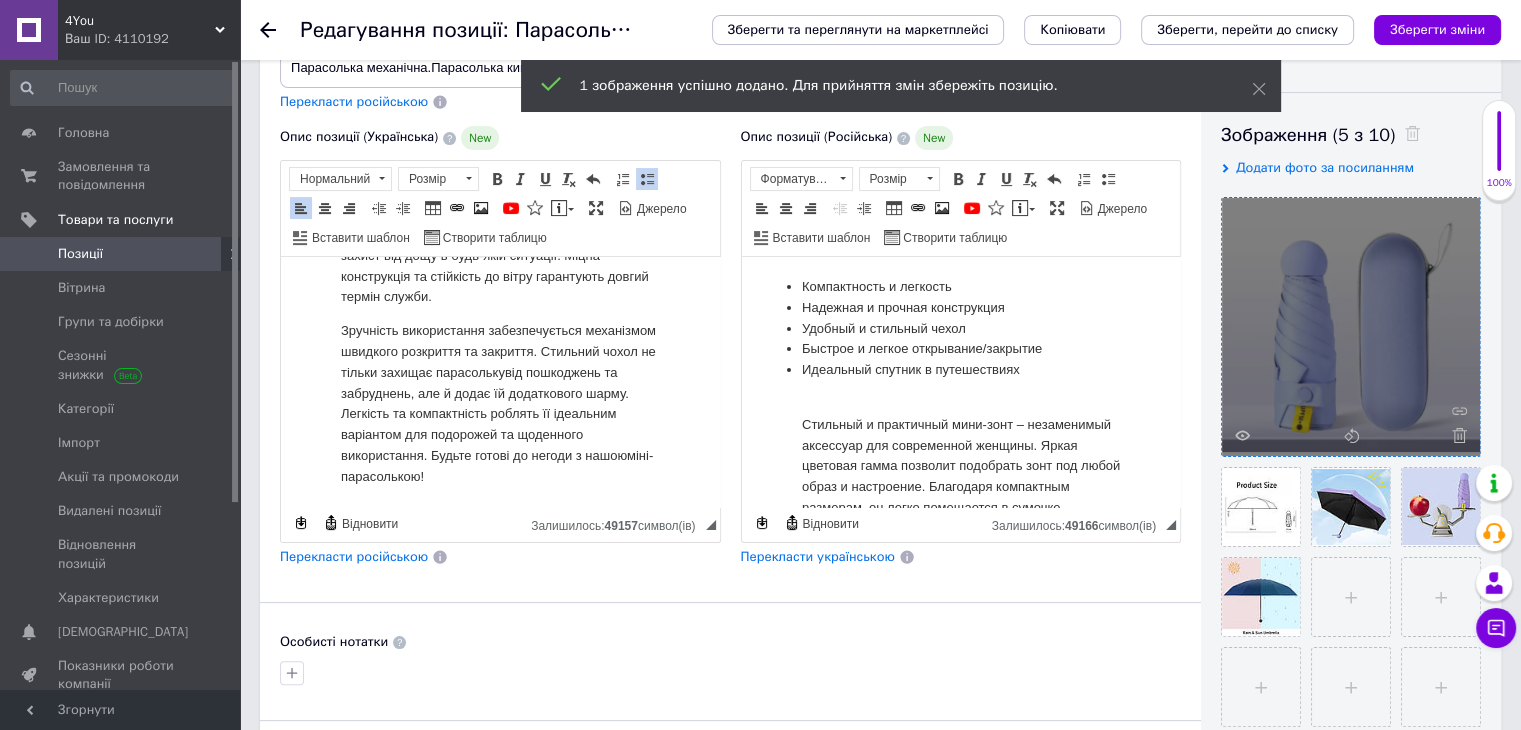 click at bounding box center (1351, 327) 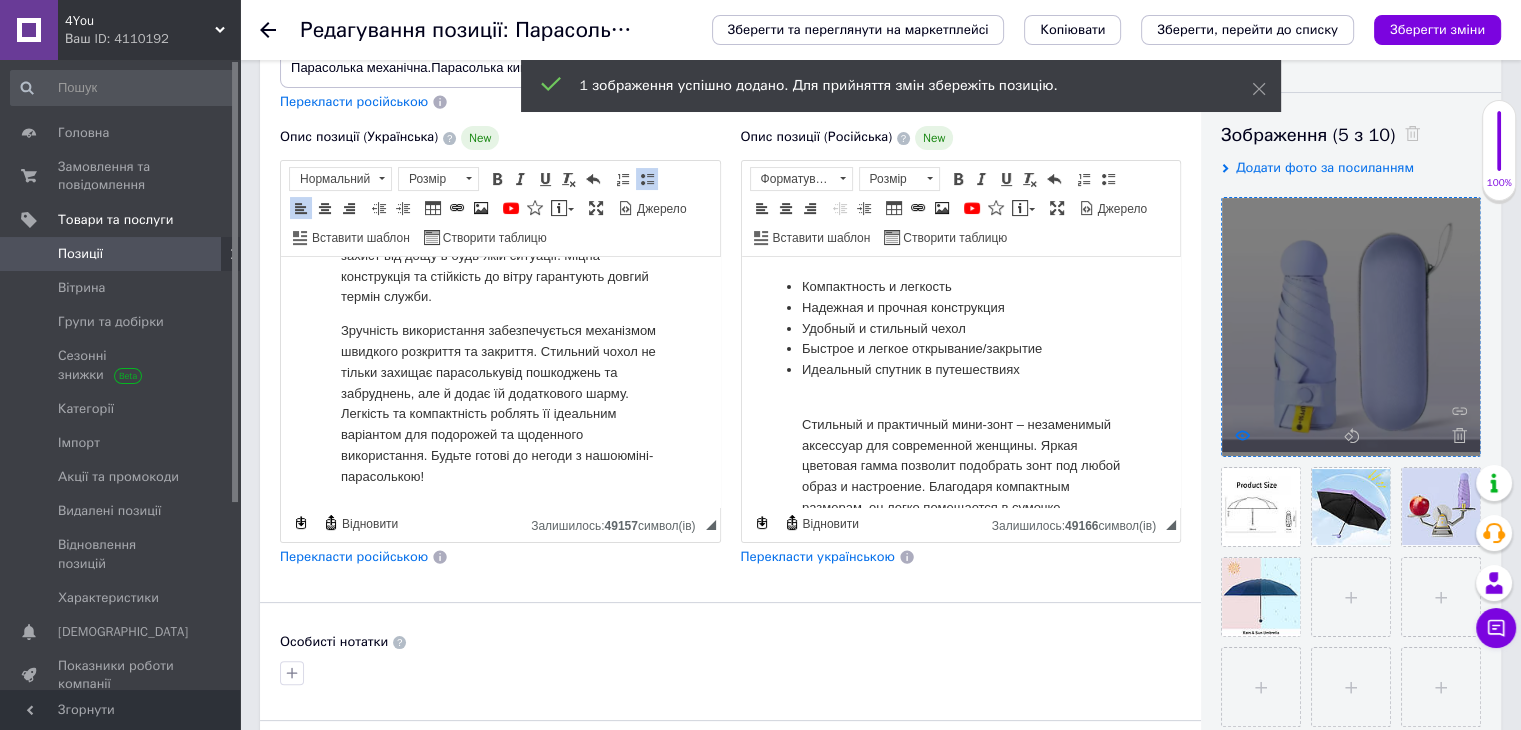 click 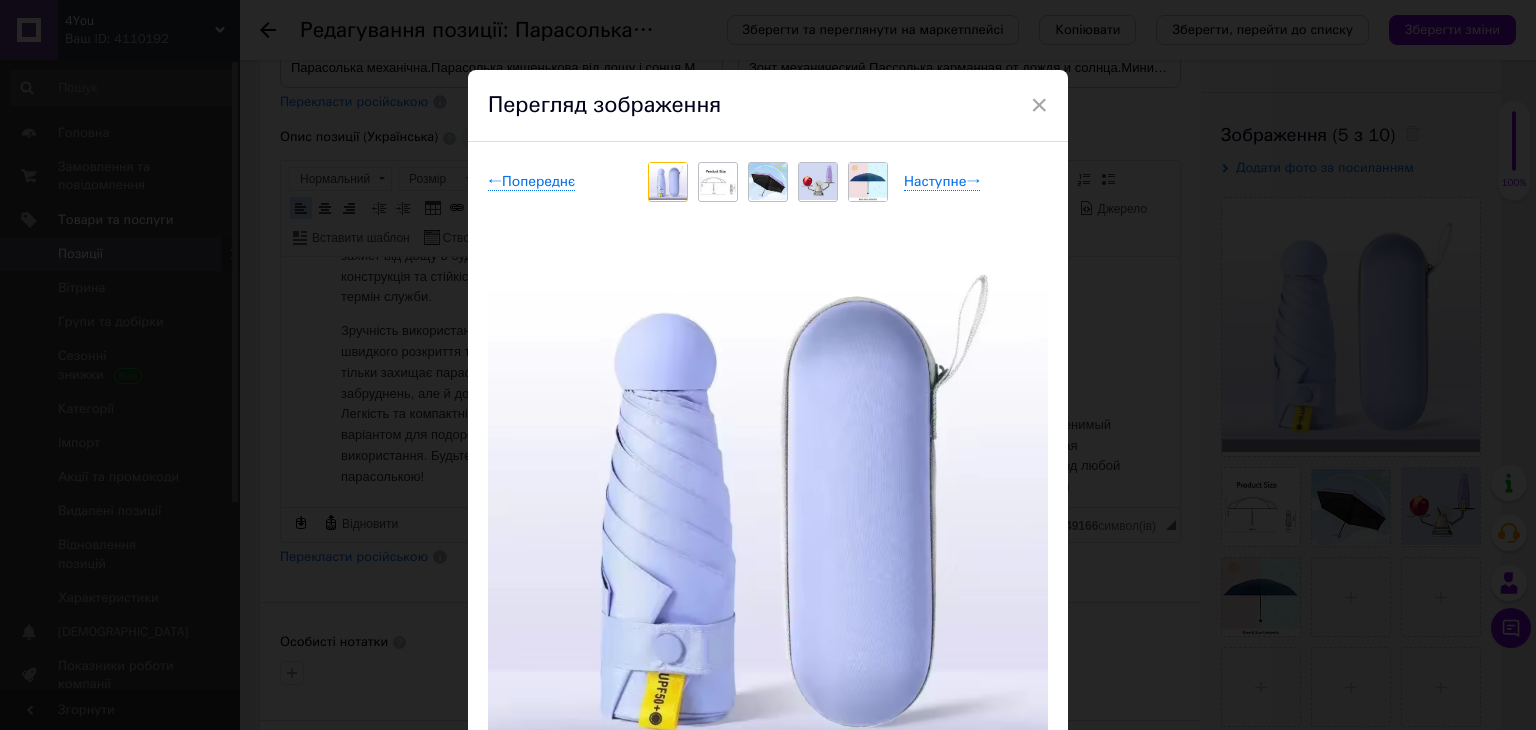 click at bounding box center [768, 181] 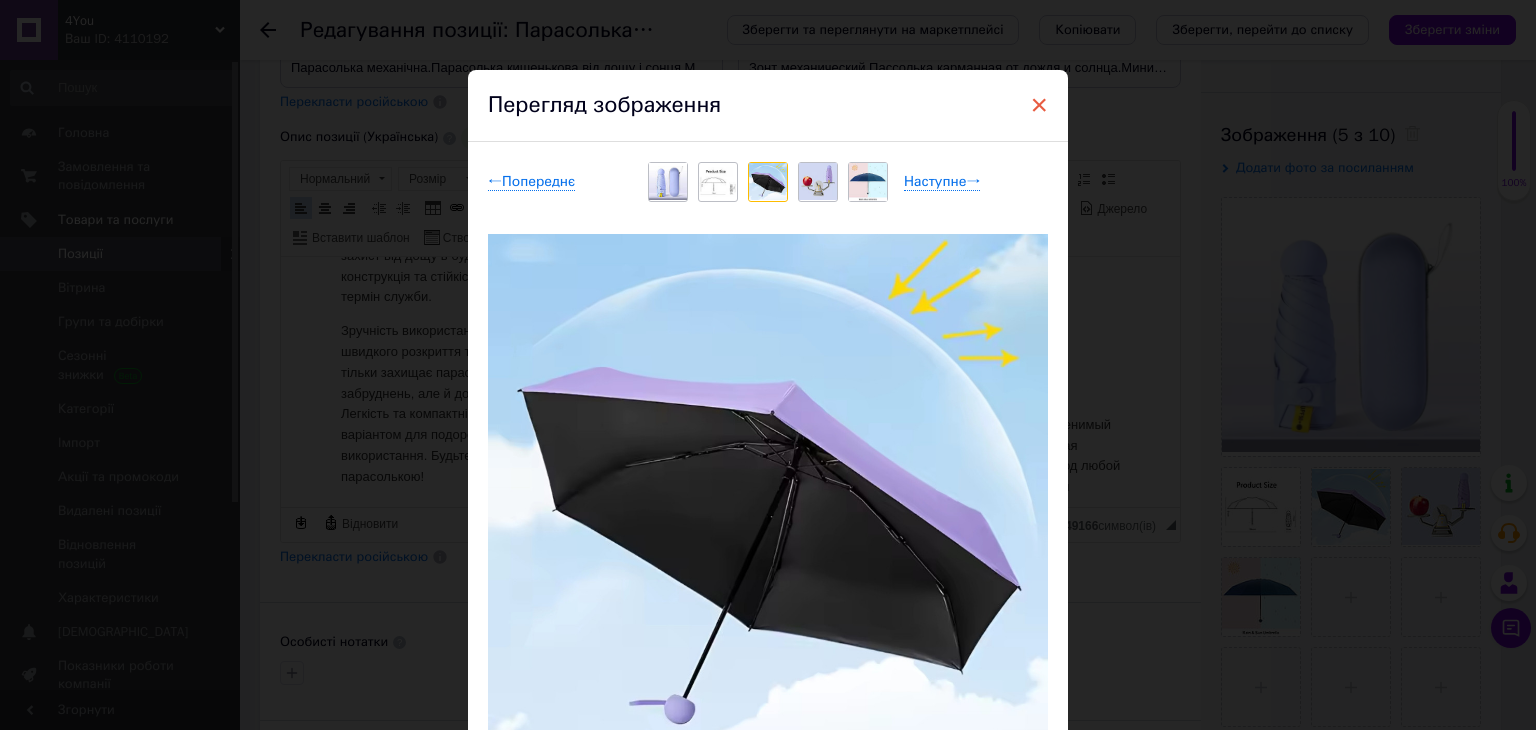 click on "×" at bounding box center [1039, 105] 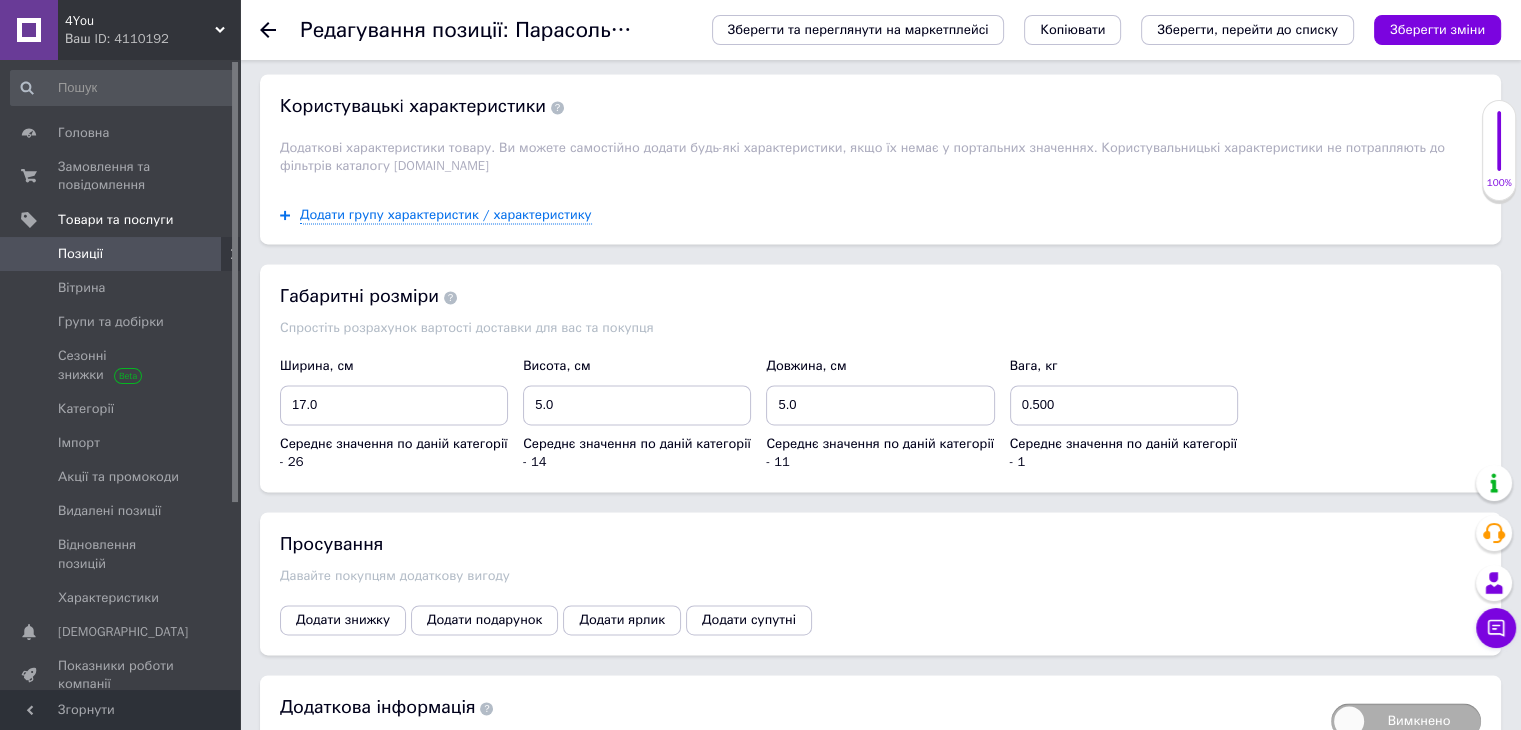 scroll, scrollTop: 2980, scrollLeft: 0, axis: vertical 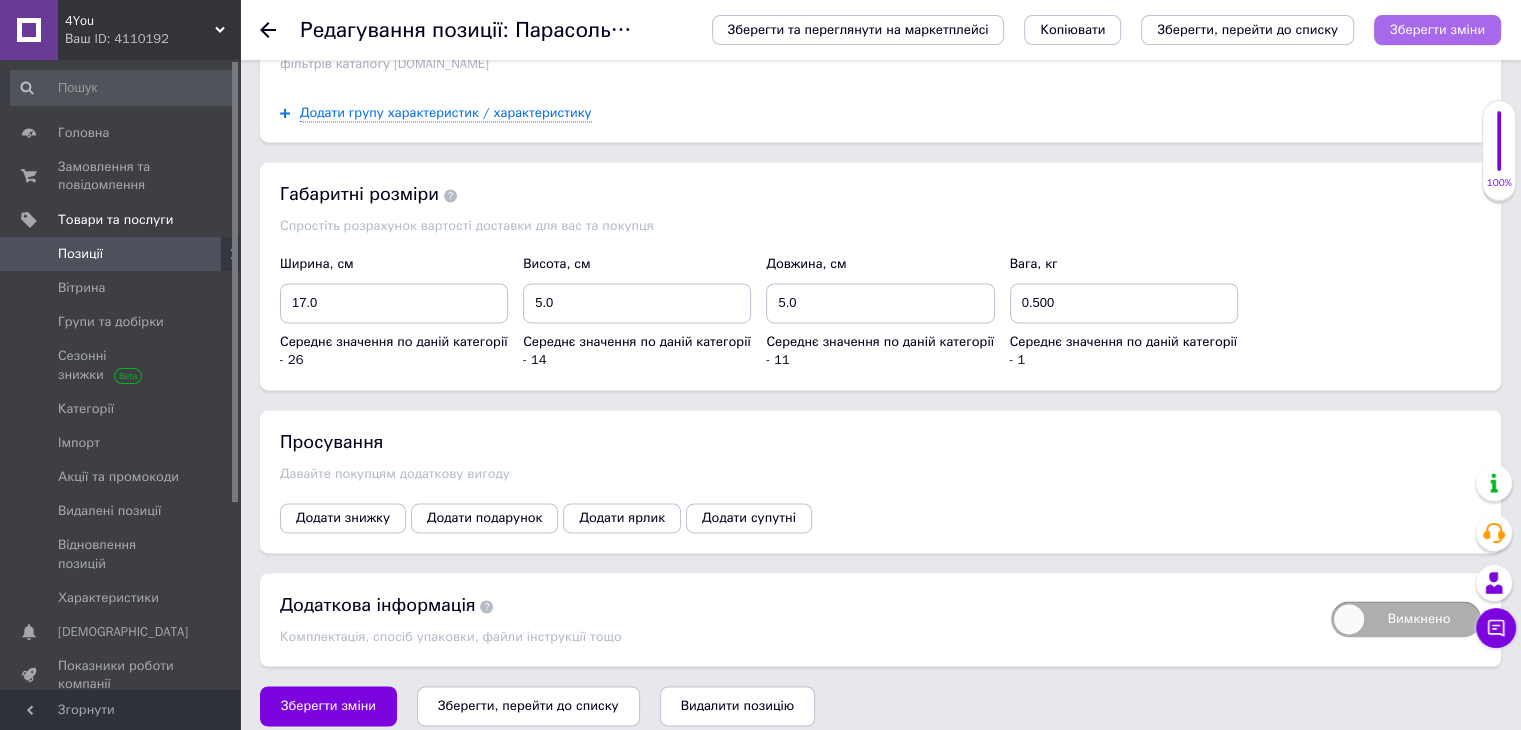 click on "Зберегти зміни" at bounding box center (1437, 29) 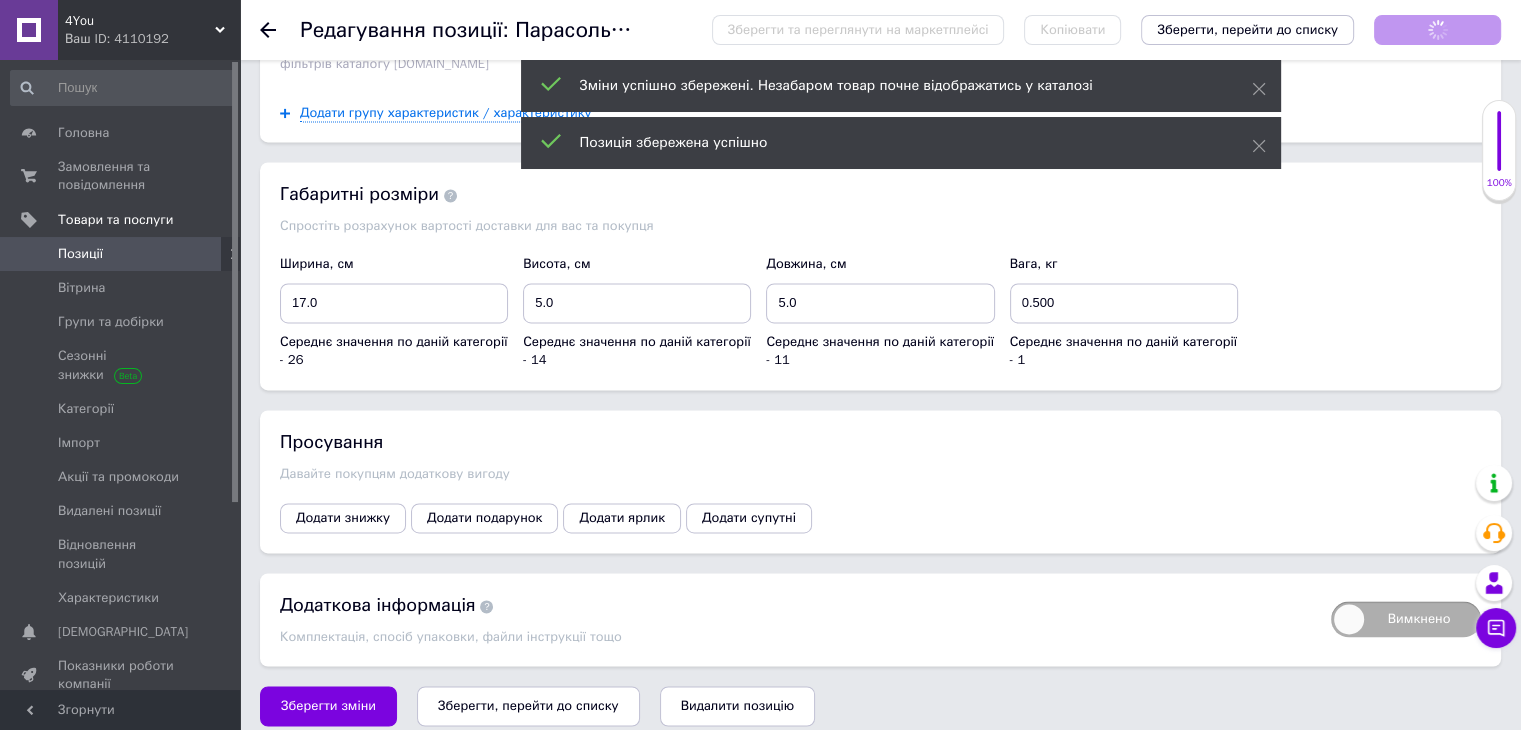 scroll, scrollTop: 99, scrollLeft: 0, axis: vertical 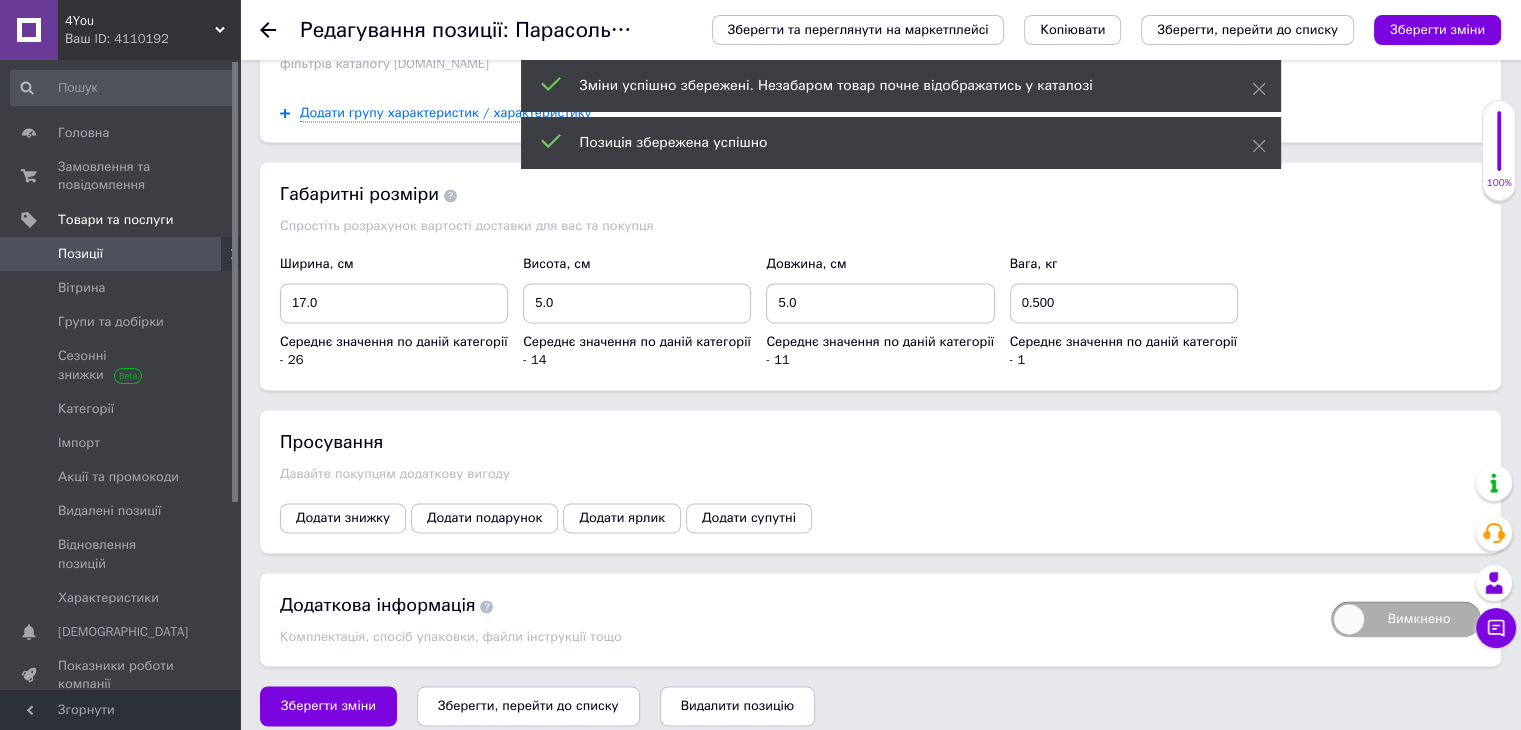click on "Позиції" at bounding box center [80, 254] 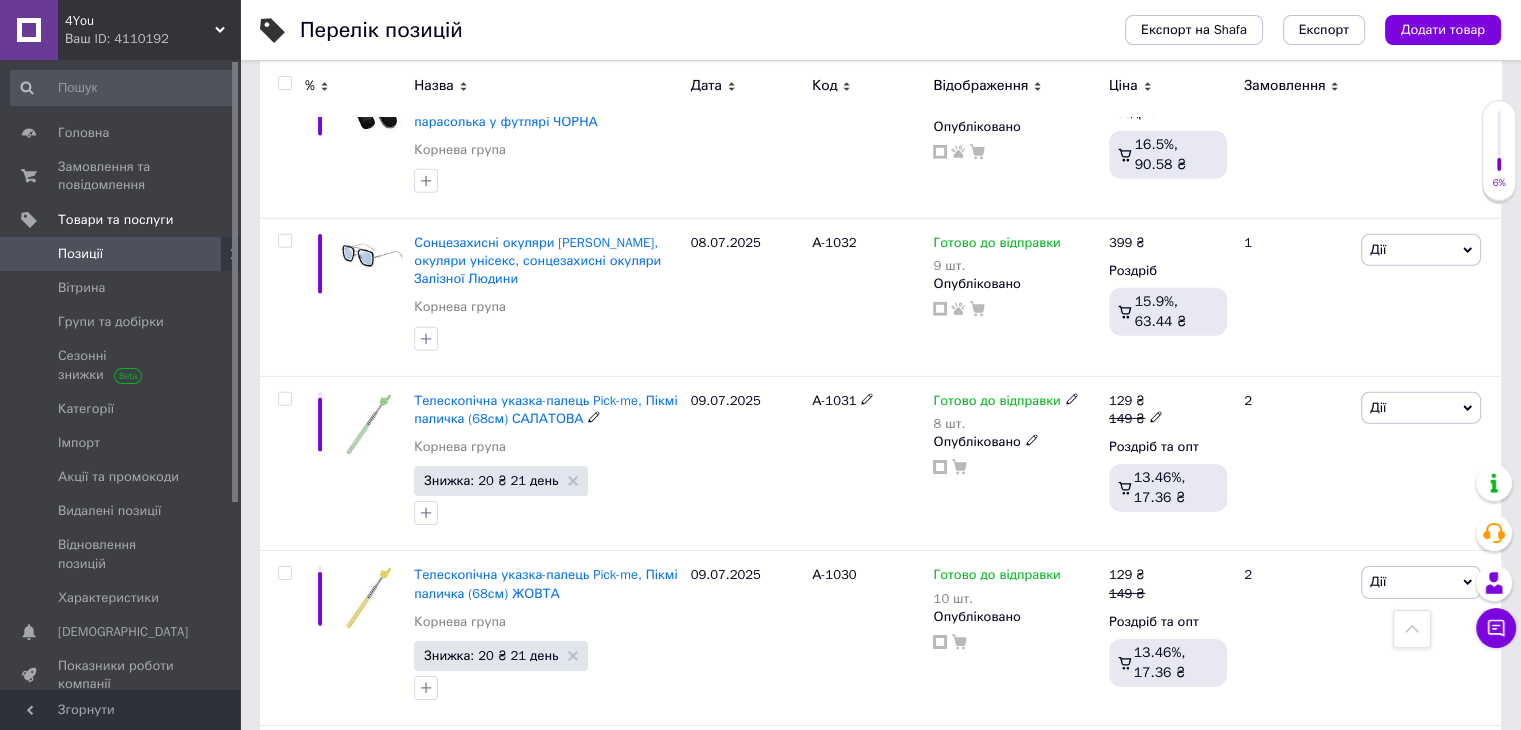 scroll, scrollTop: 6000, scrollLeft: 0, axis: vertical 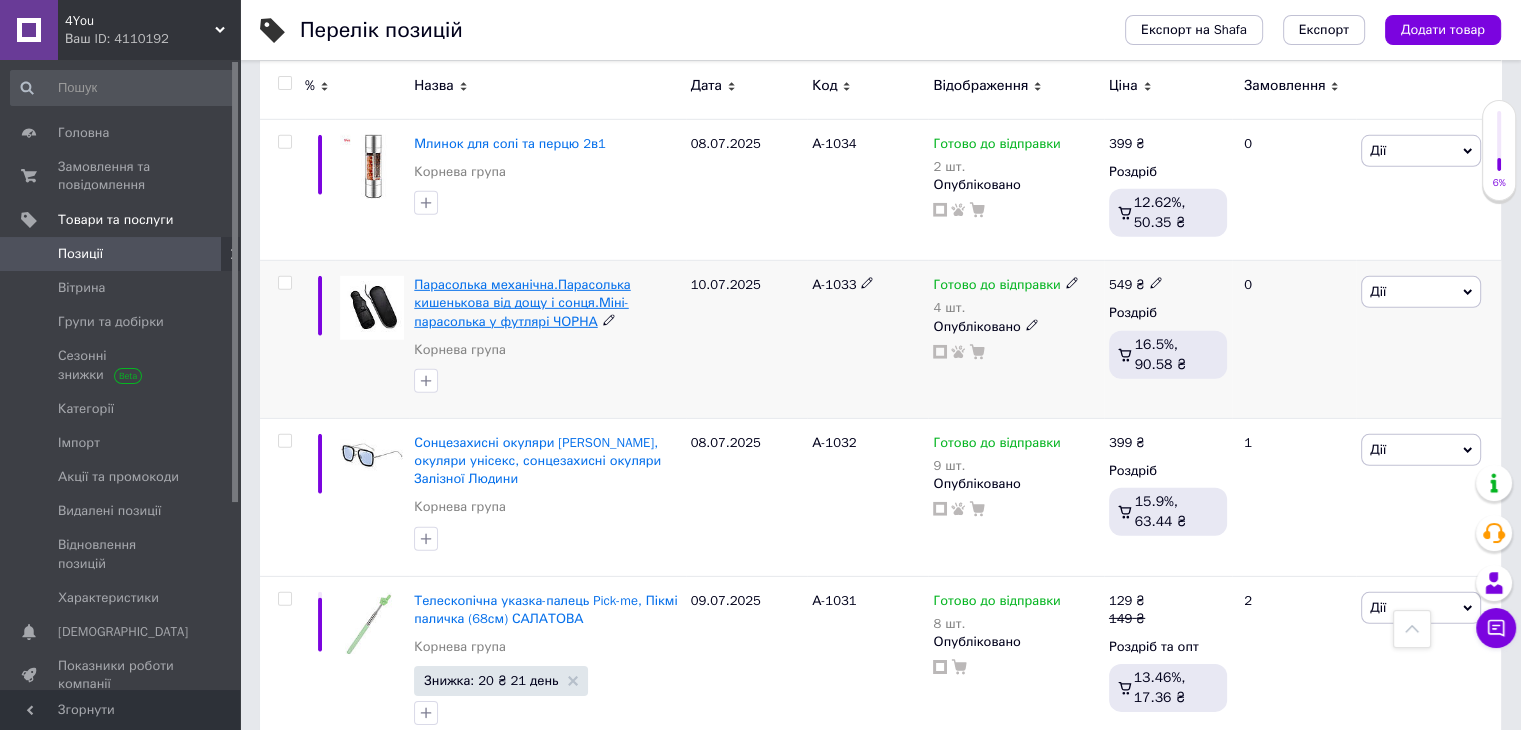 click on "Парасолька механічна.Парасолька кишенькова від дощу і сонця.Міні-парасолька у футлярі ЧОРНА" at bounding box center (522, 302) 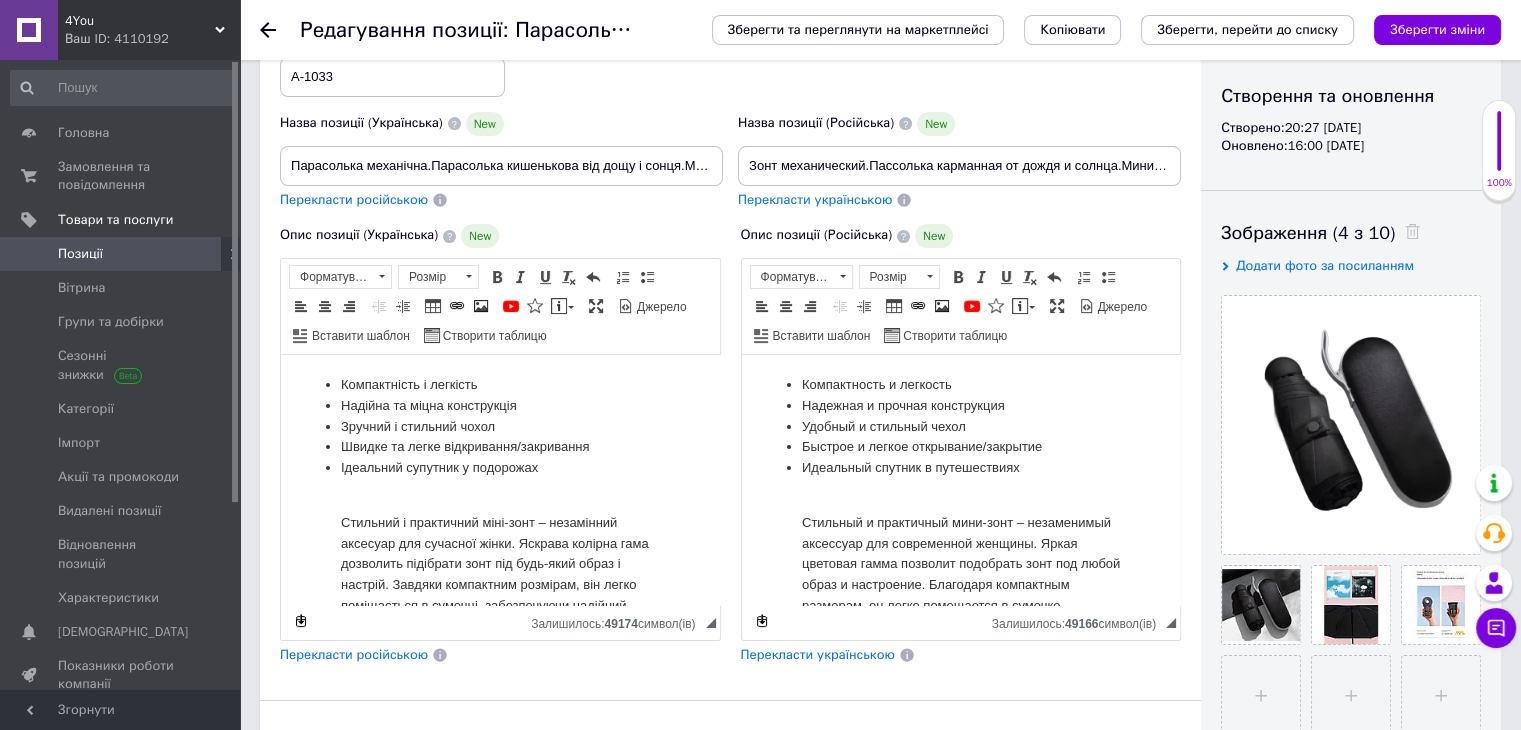 scroll, scrollTop: 300, scrollLeft: 0, axis: vertical 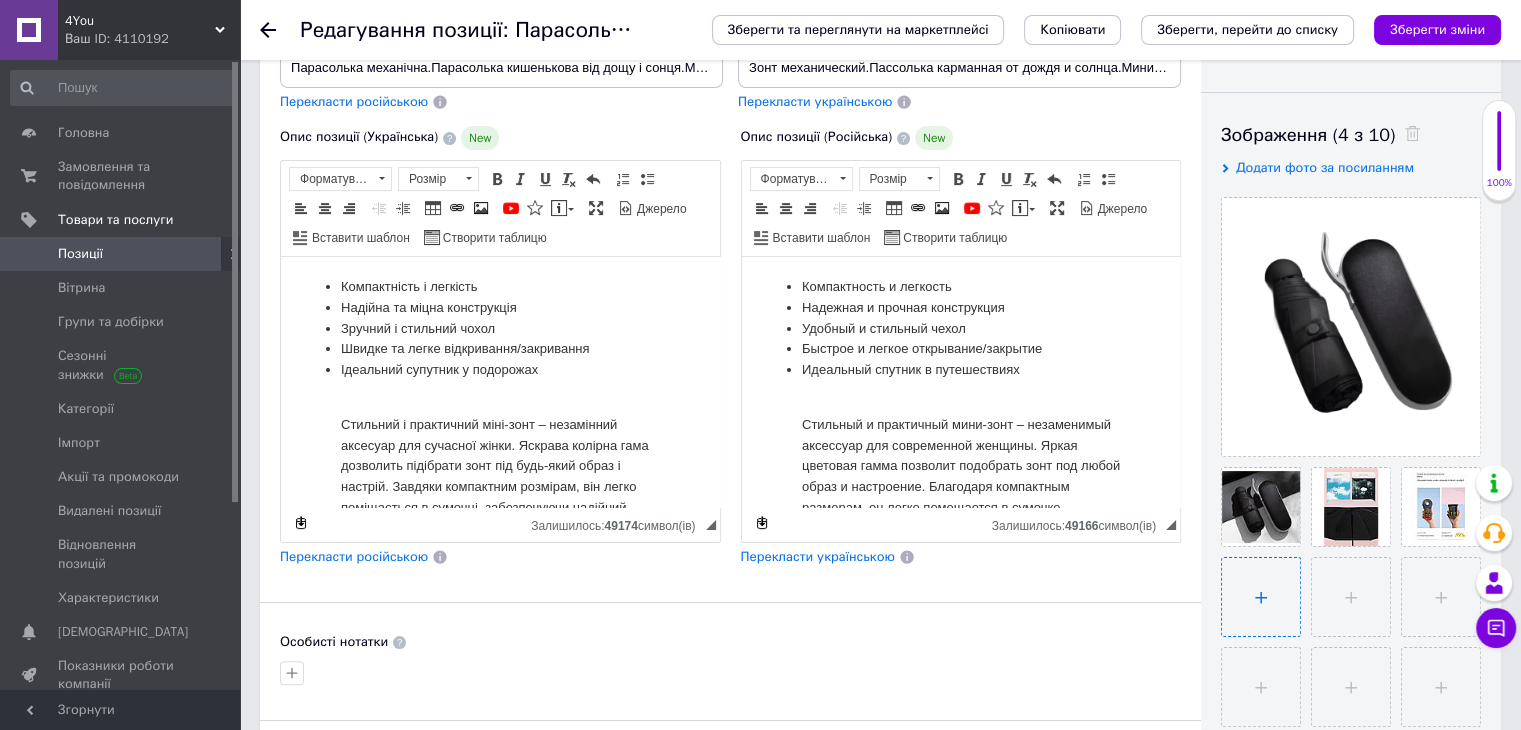 click at bounding box center (1261, 597) 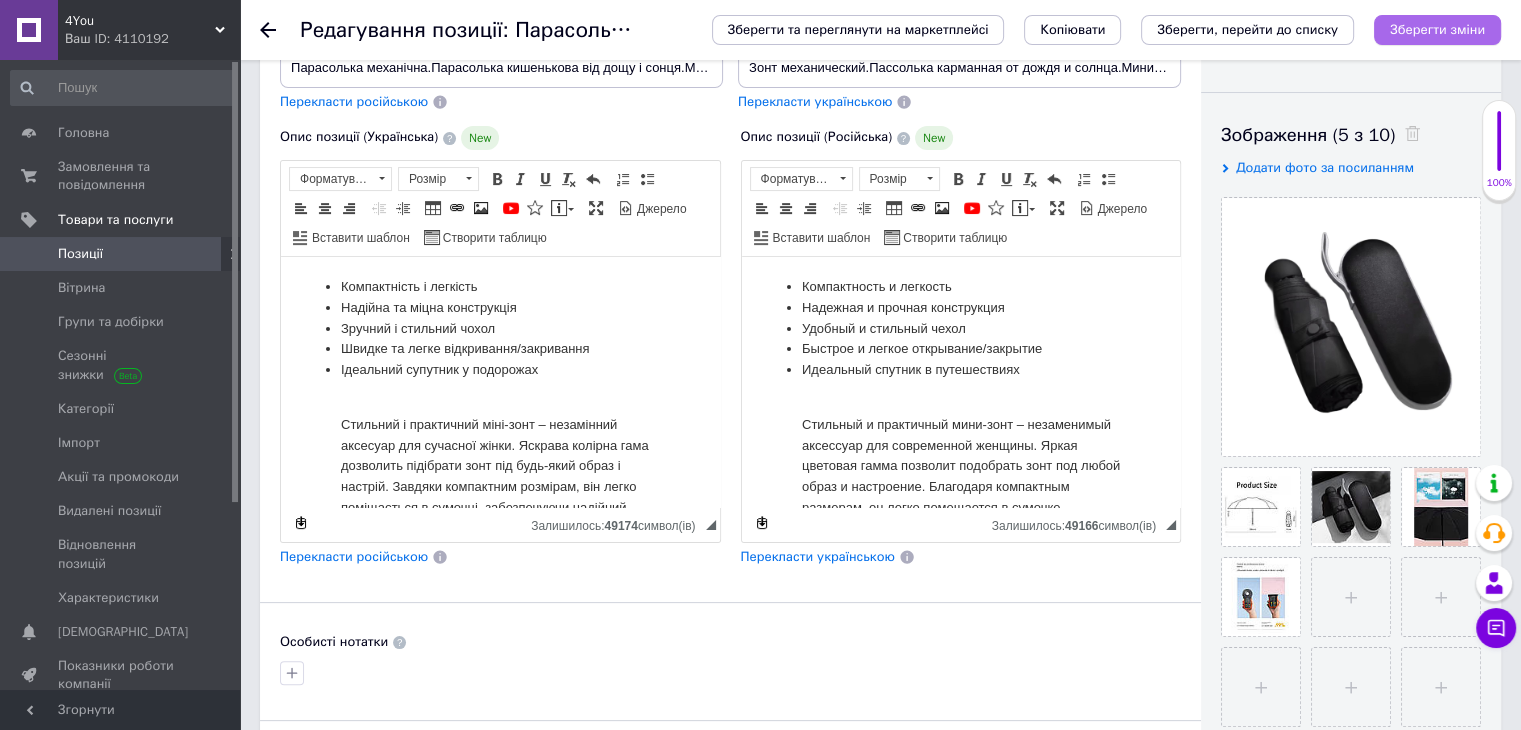 click on "Зберегти зміни" at bounding box center (1437, 29) 